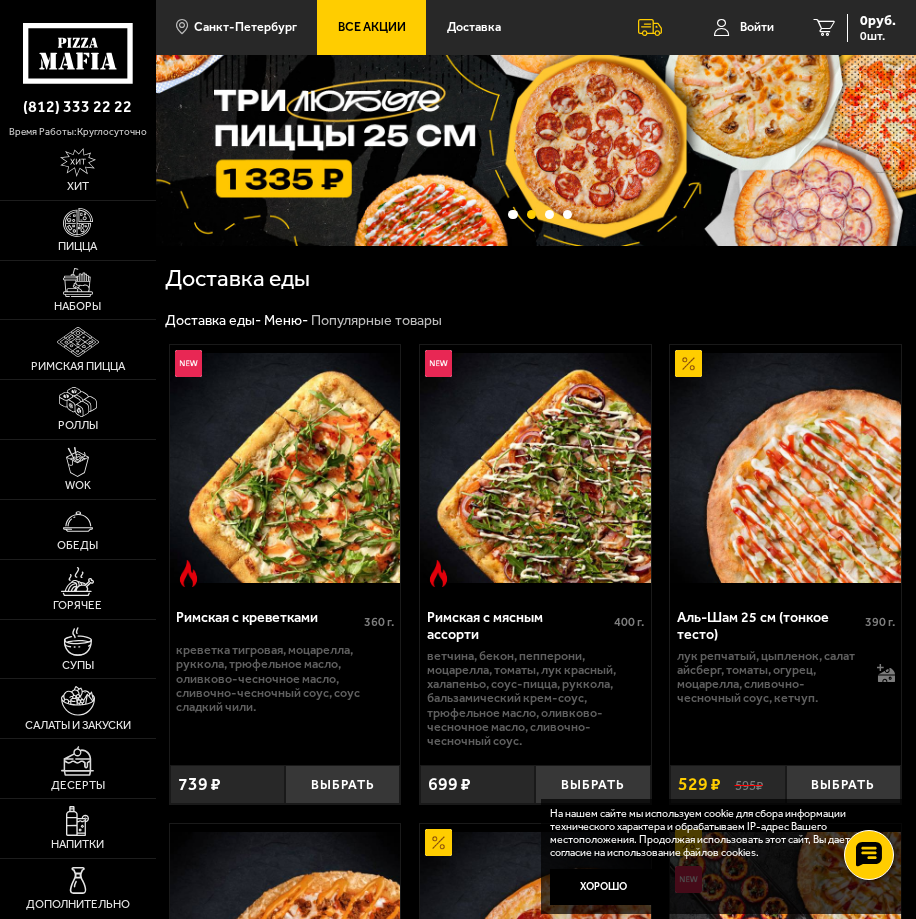 scroll, scrollTop: 0, scrollLeft: 0, axis: both 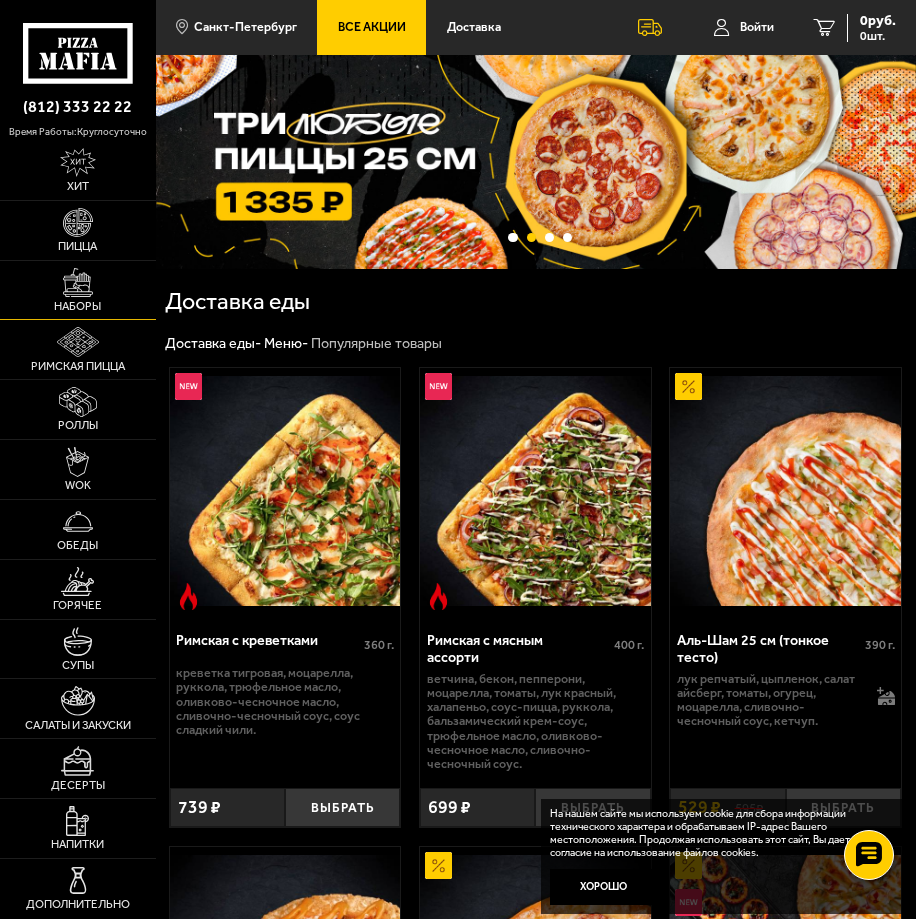 click at bounding box center [77, 282] 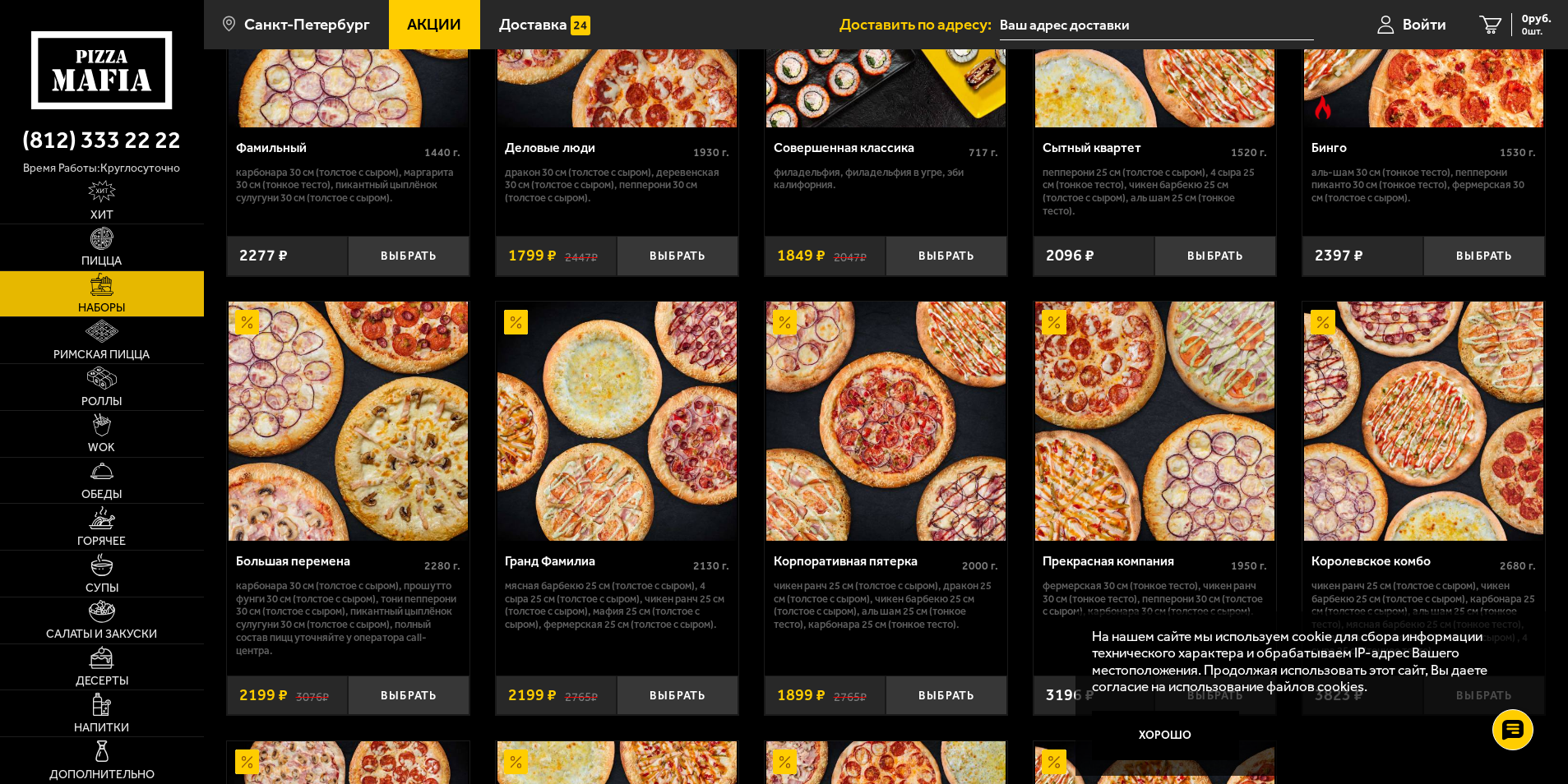 scroll, scrollTop: 1644, scrollLeft: 0, axis: vertical 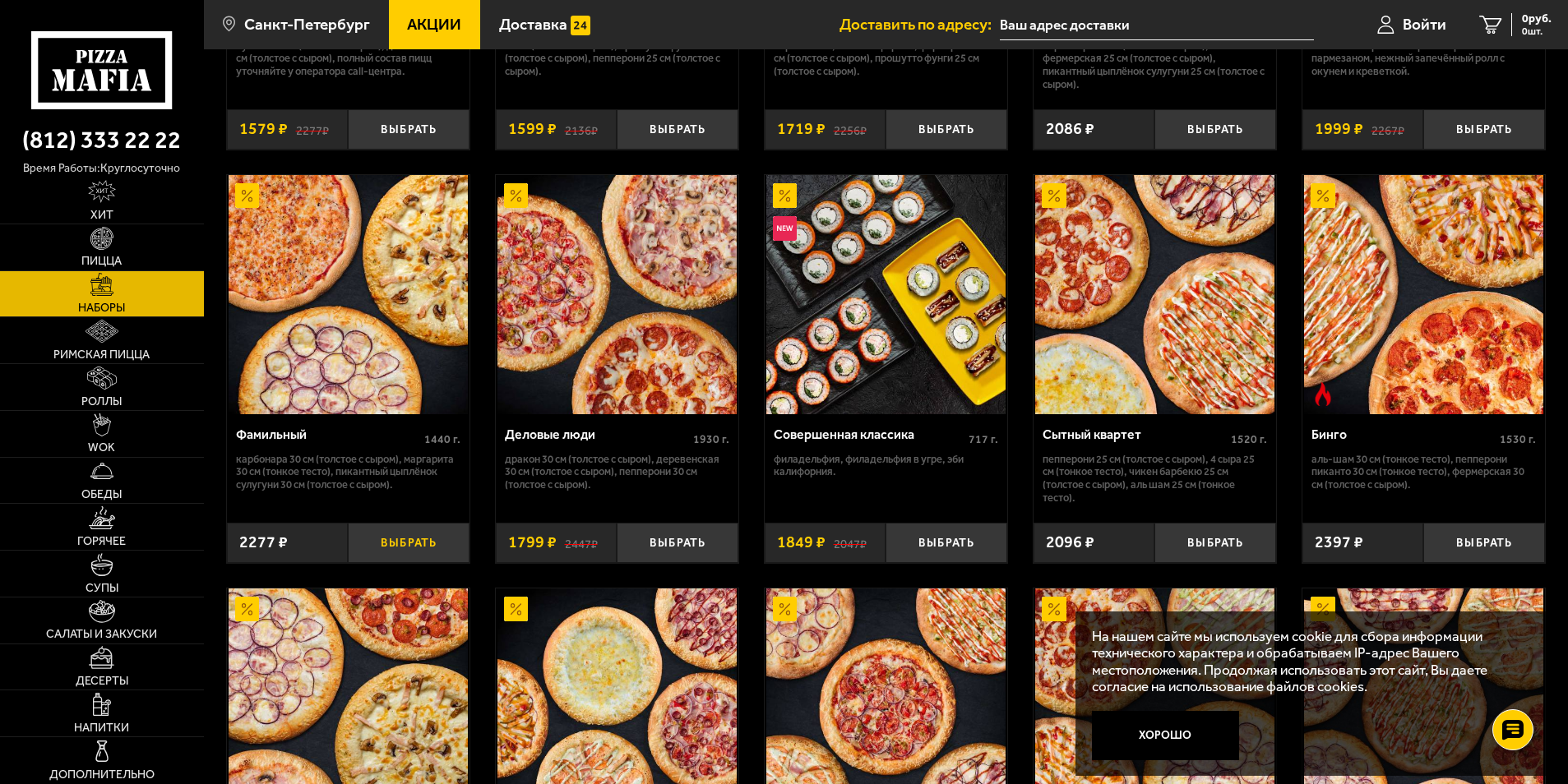 click on "Выбрать" at bounding box center (409, 542) 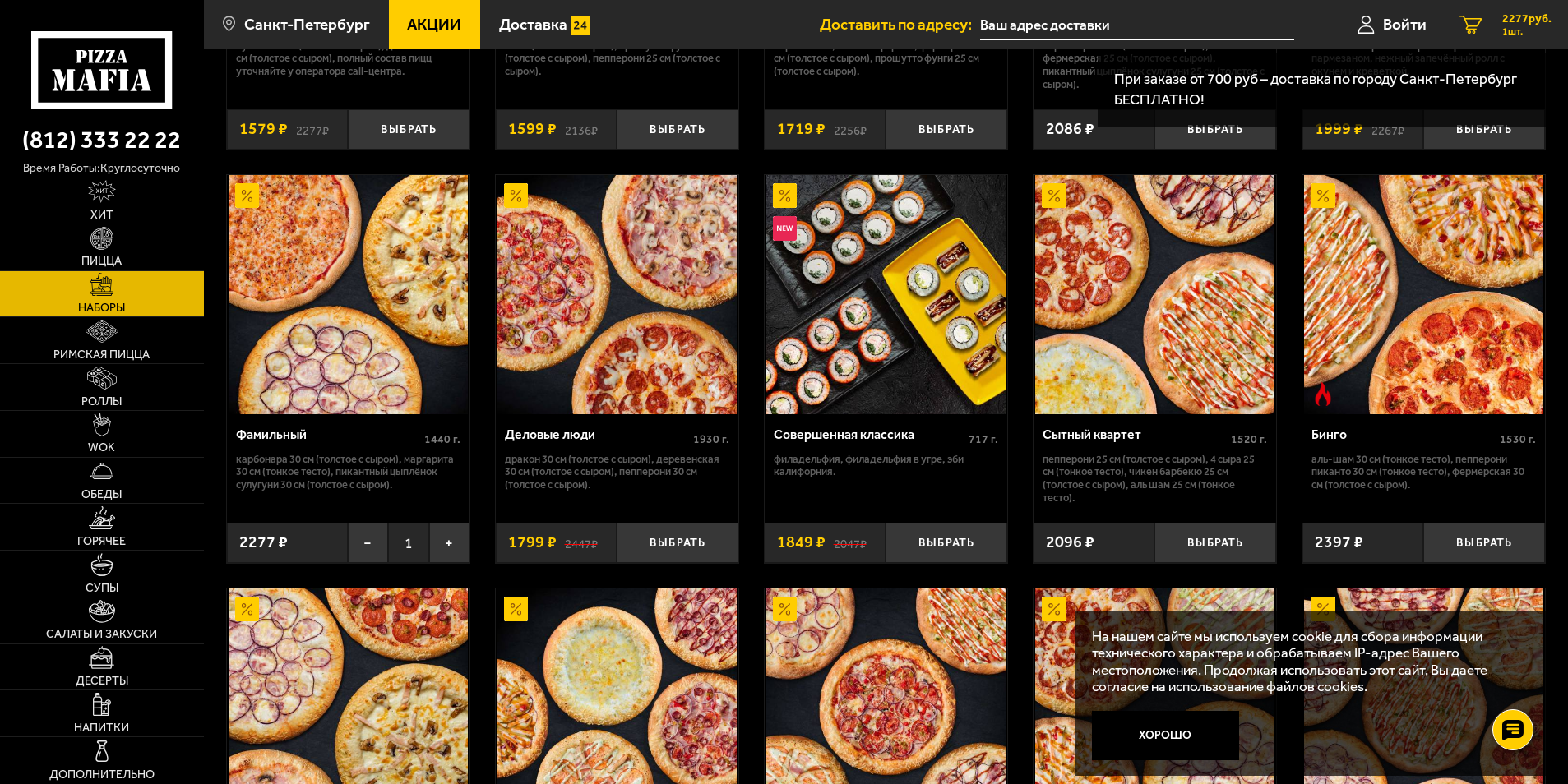 click on "1  шт." at bounding box center (1527, 31) 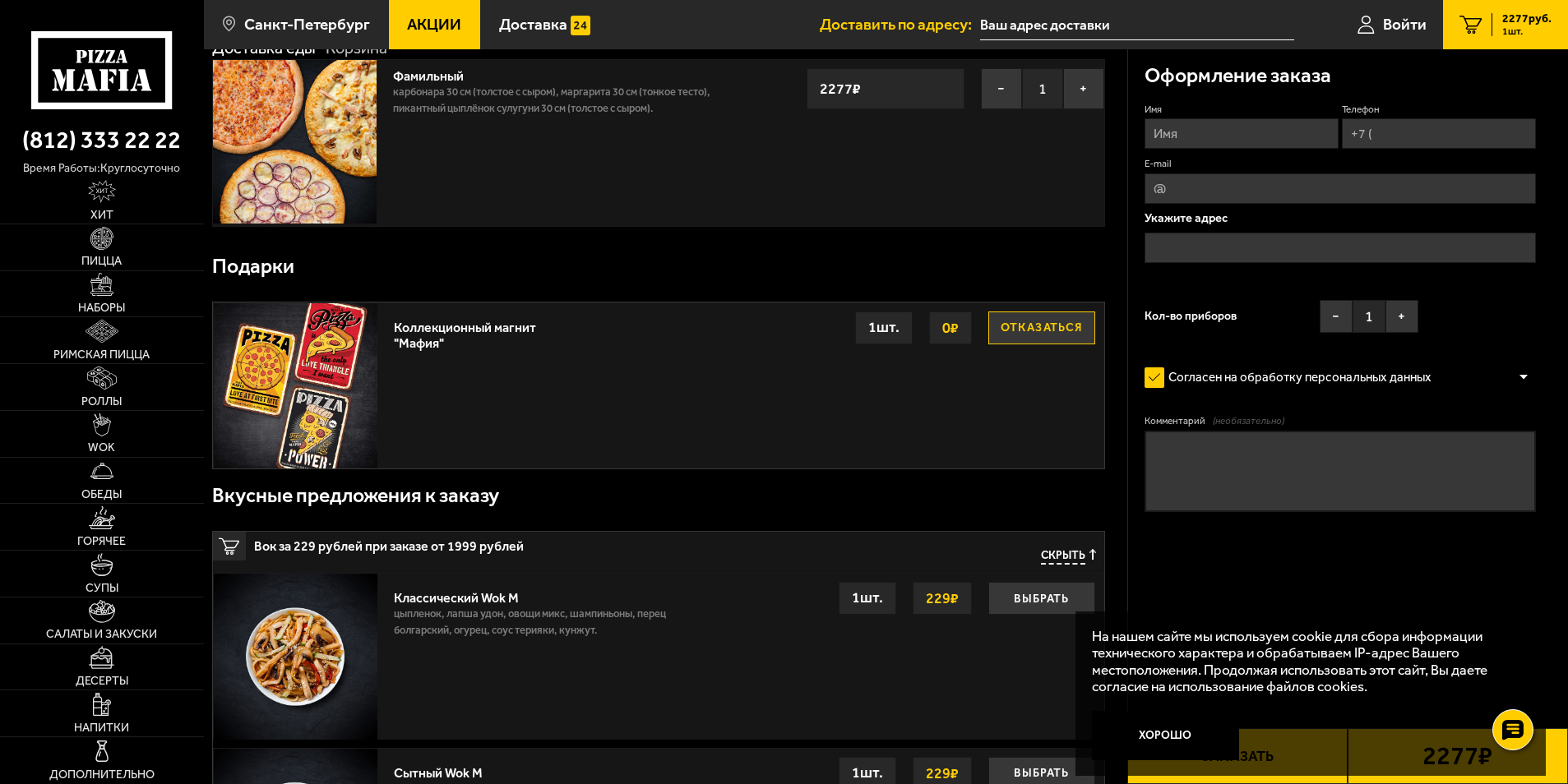 scroll, scrollTop: 0, scrollLeft: 0, axis: both 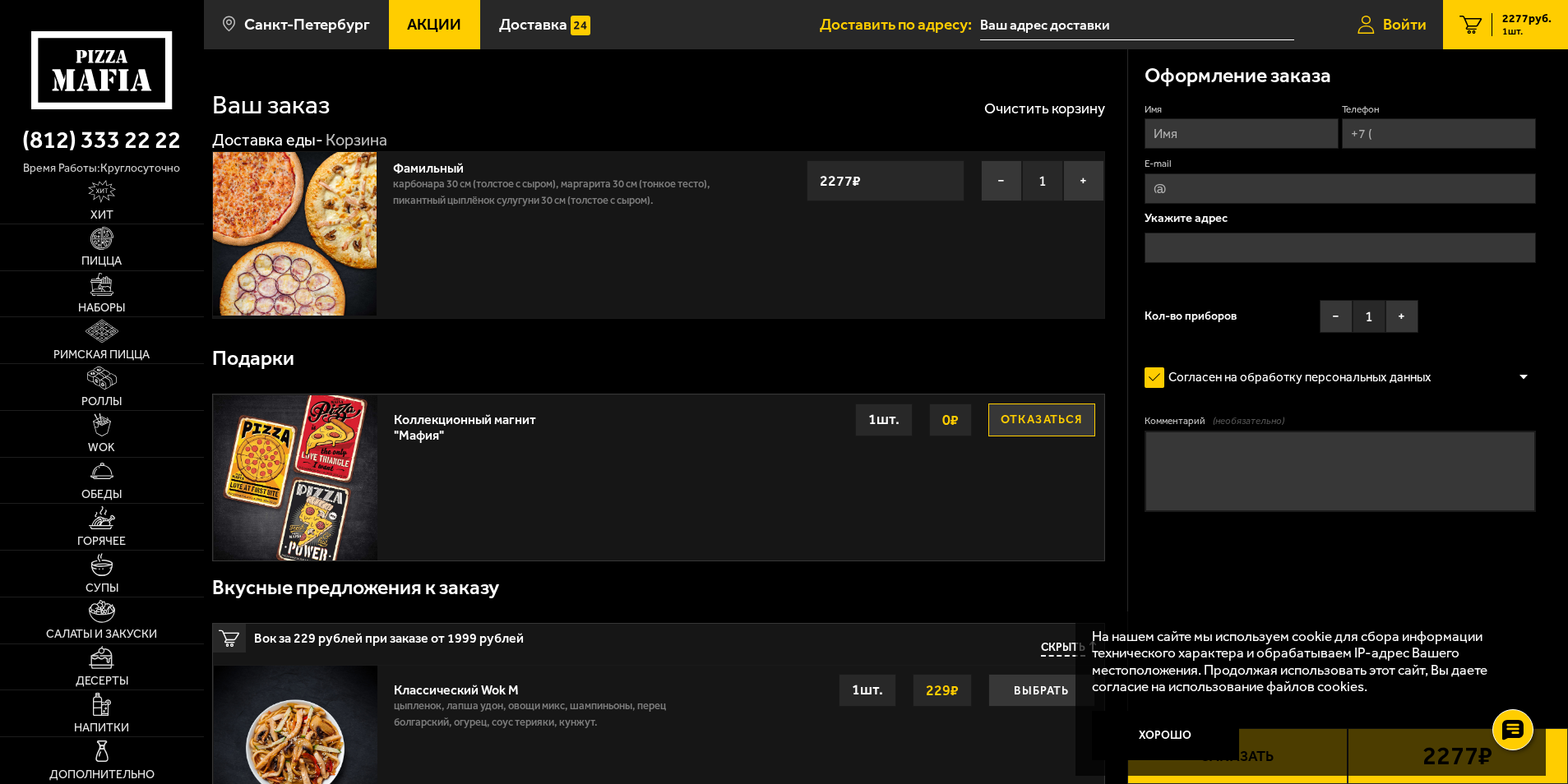 click on "Войти" at bounding box center (1404, 24) 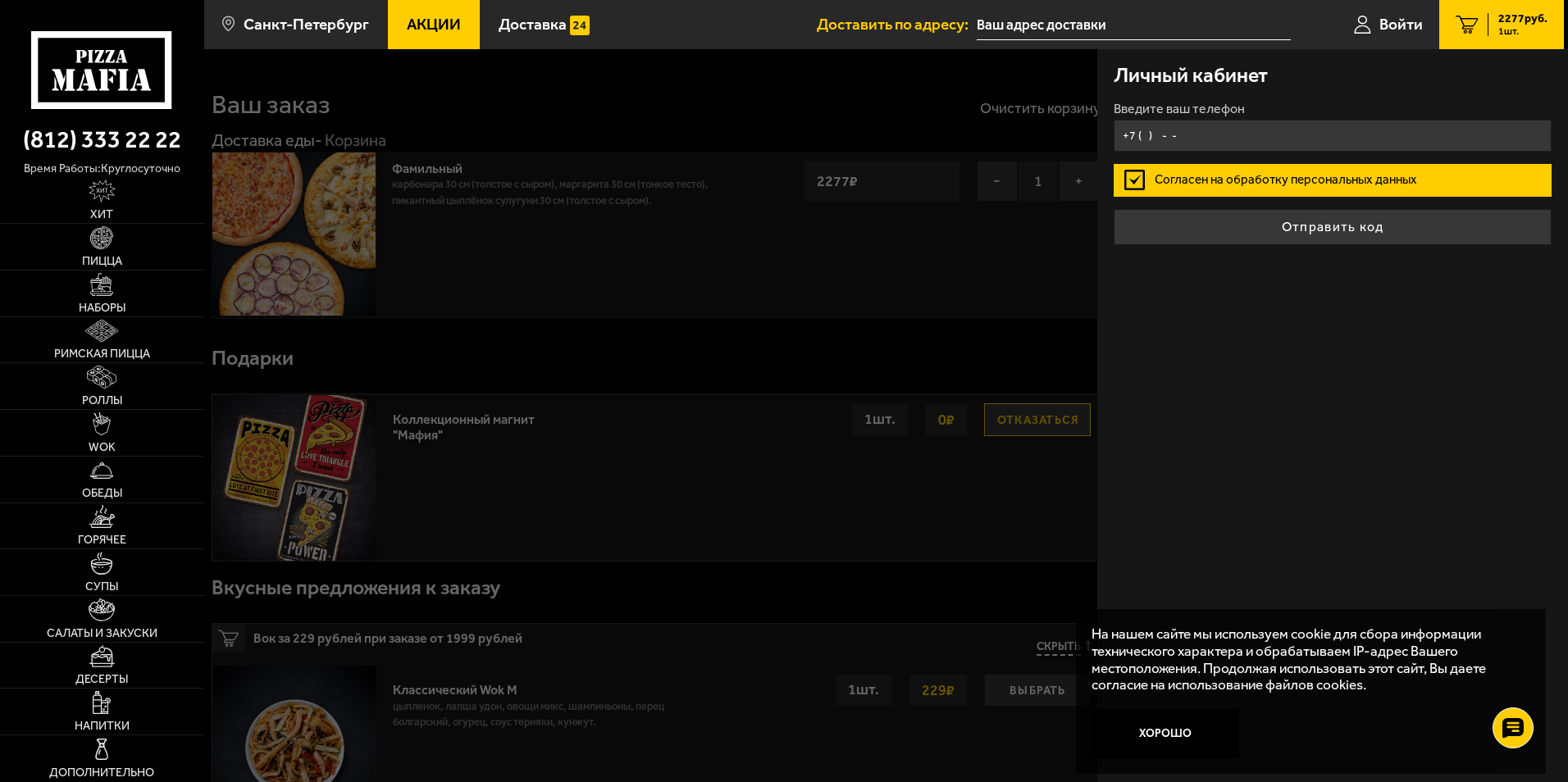 click on "+7 (   )    -  -" at bounding box center (1333, 135) 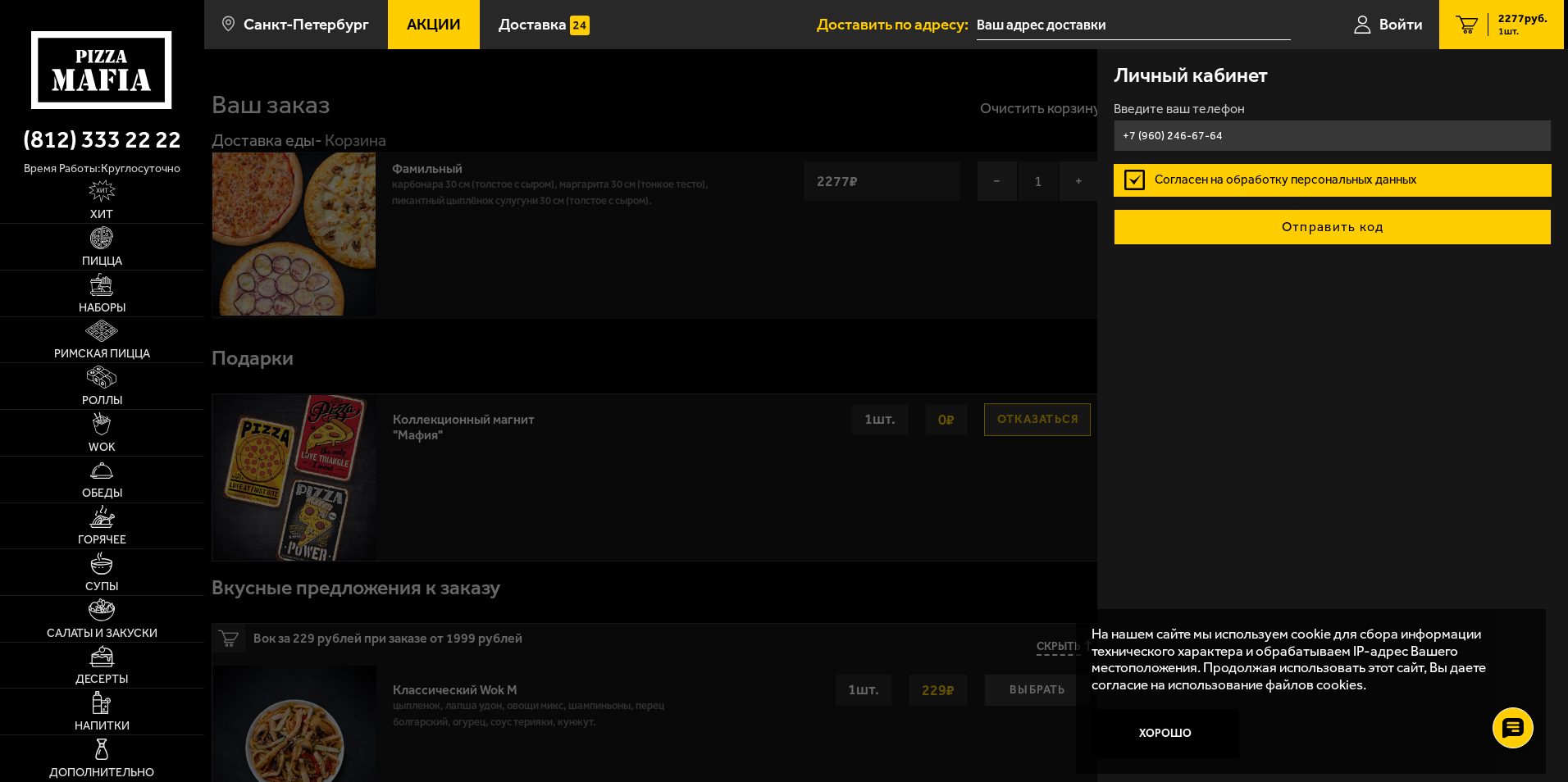 type on "+7 (960) 246-67-64" 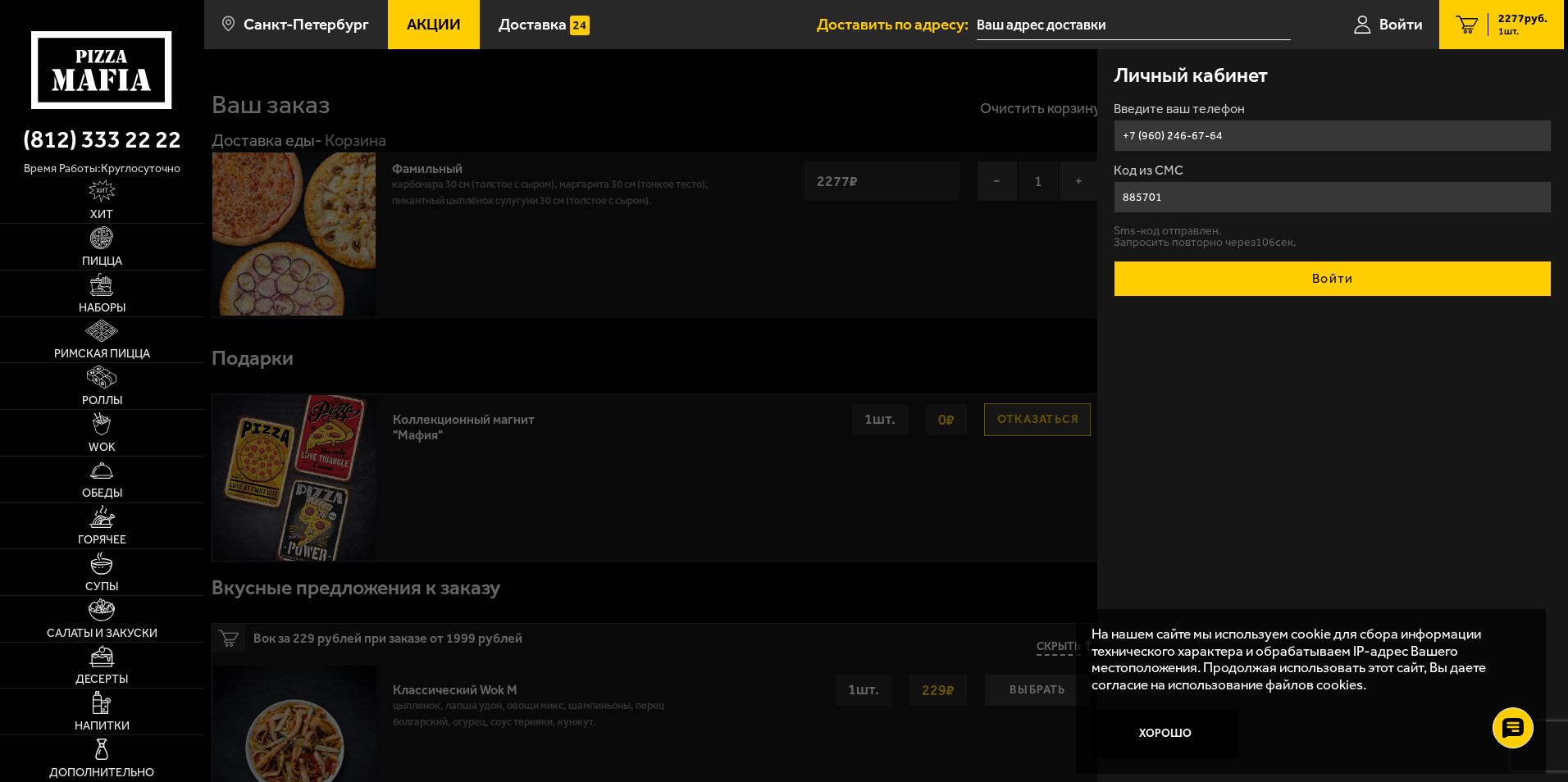 type on "885701" 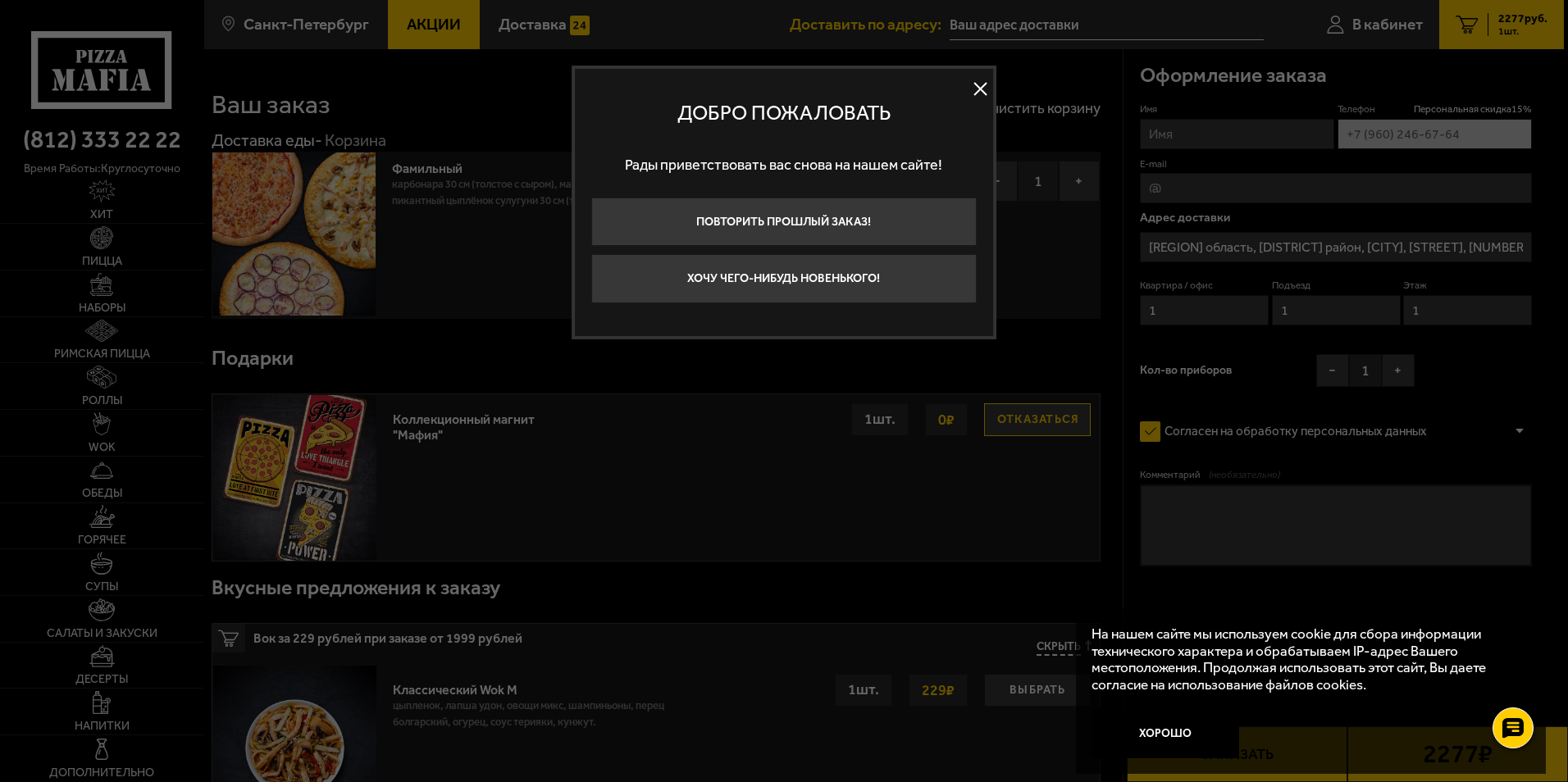 click at bounding box center [981, 89] 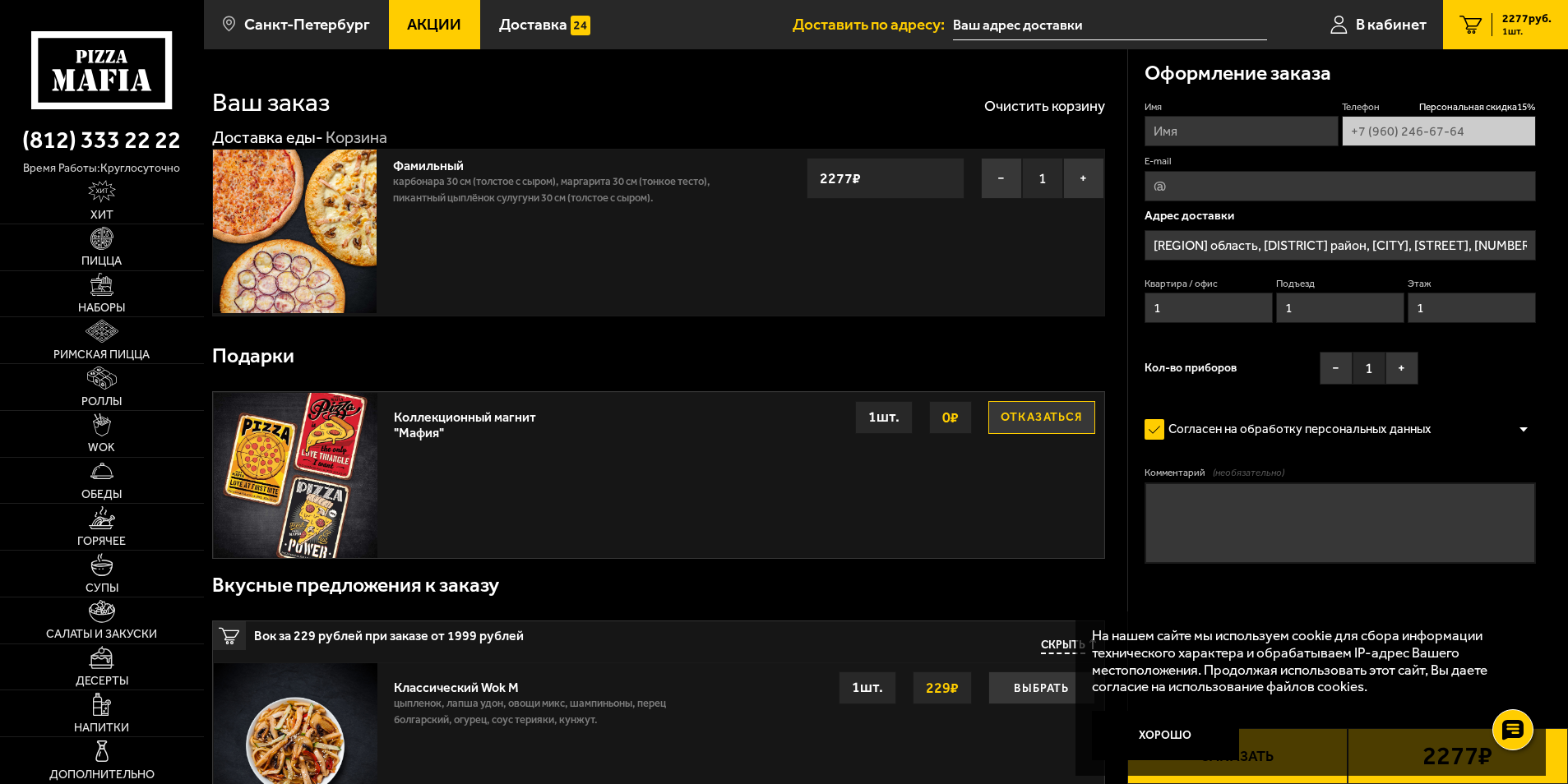 scroll, scrollTop: 0, scrollLeft: 0, axis: both 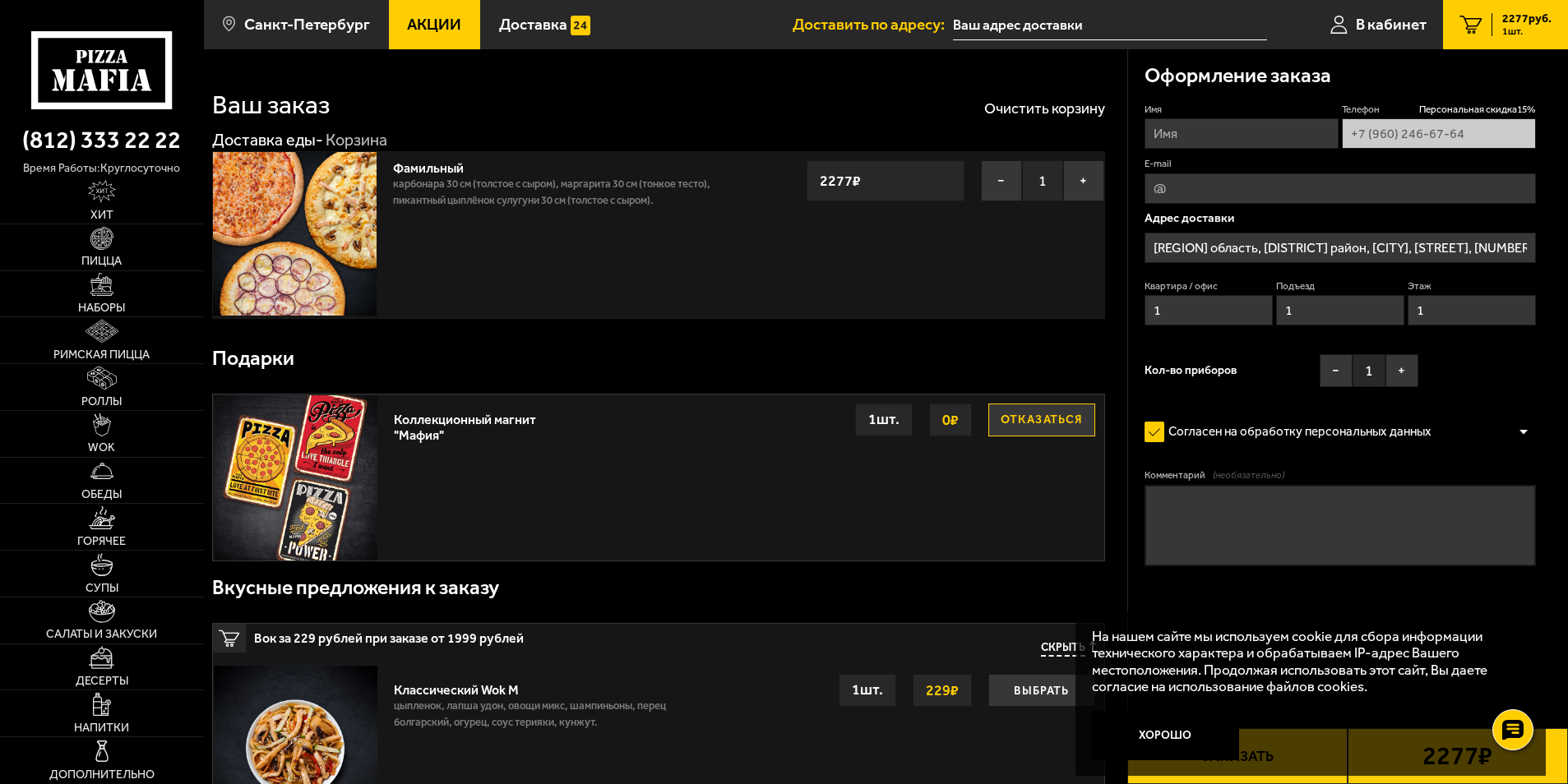click on "Имя" at bounding box center [1242, 133] 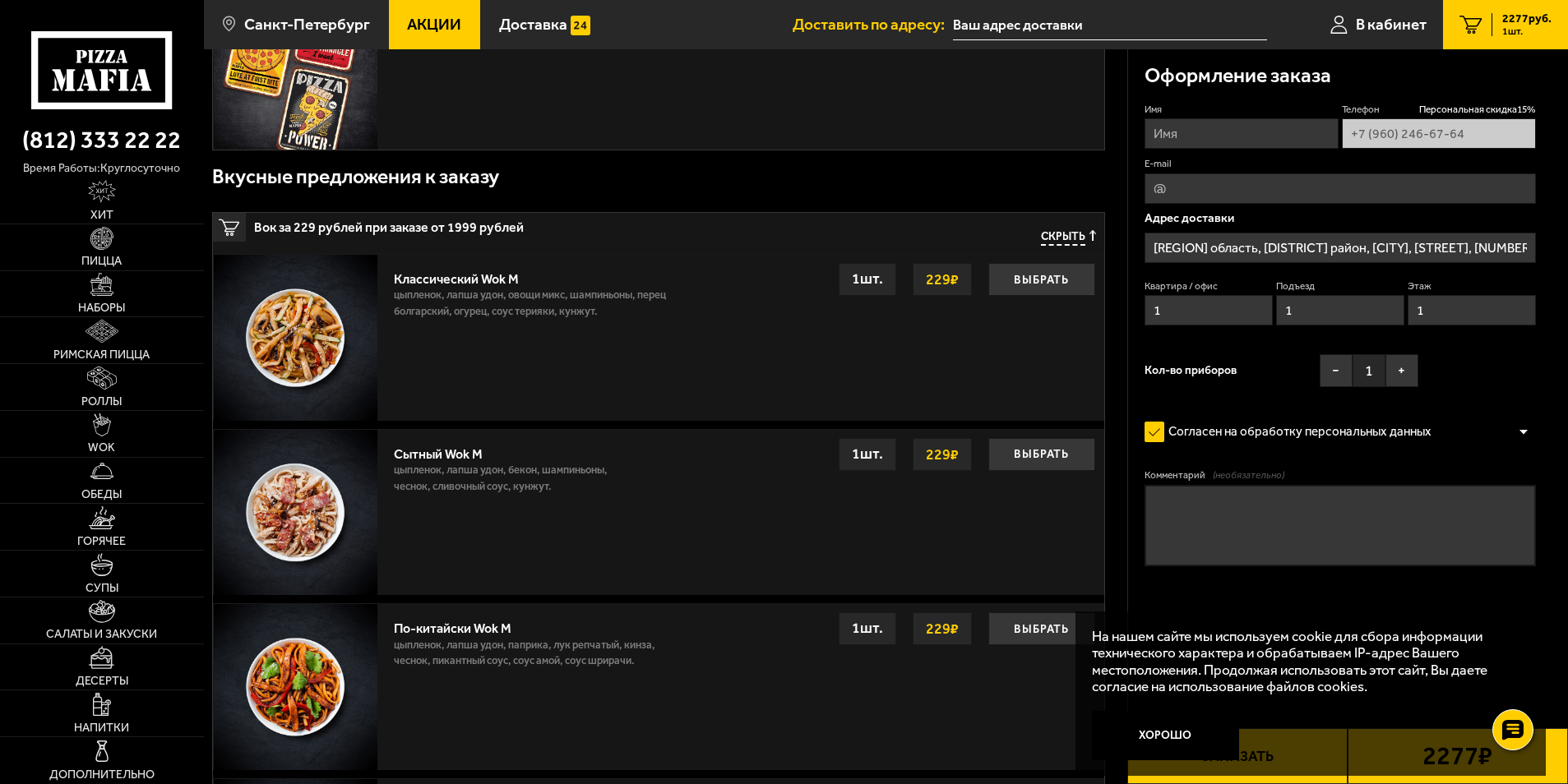scroll, scrollTop: 0, scrollLeft: 0, axis: both 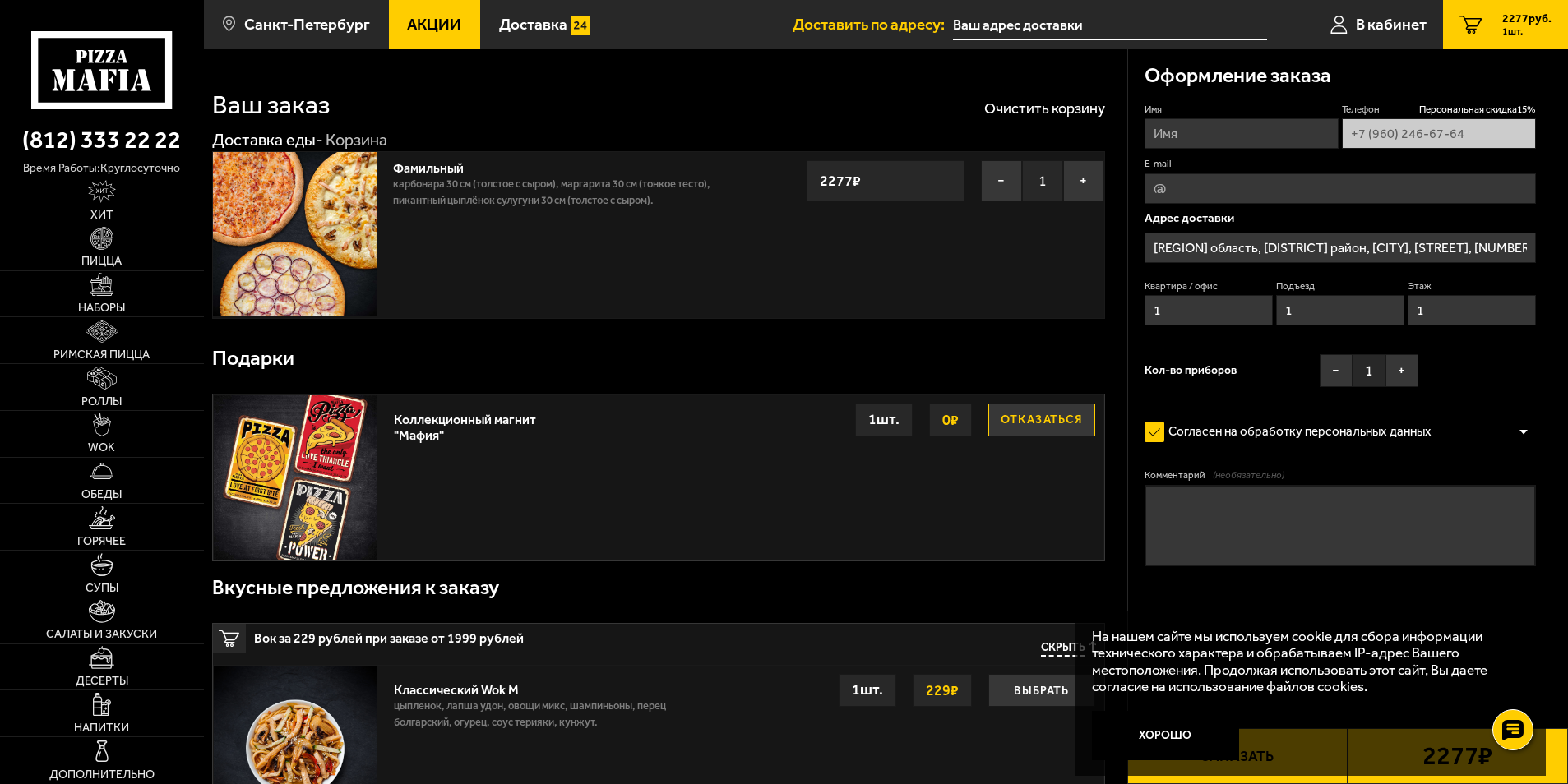 click on "E-mail" at bounding box center (1340, 188) 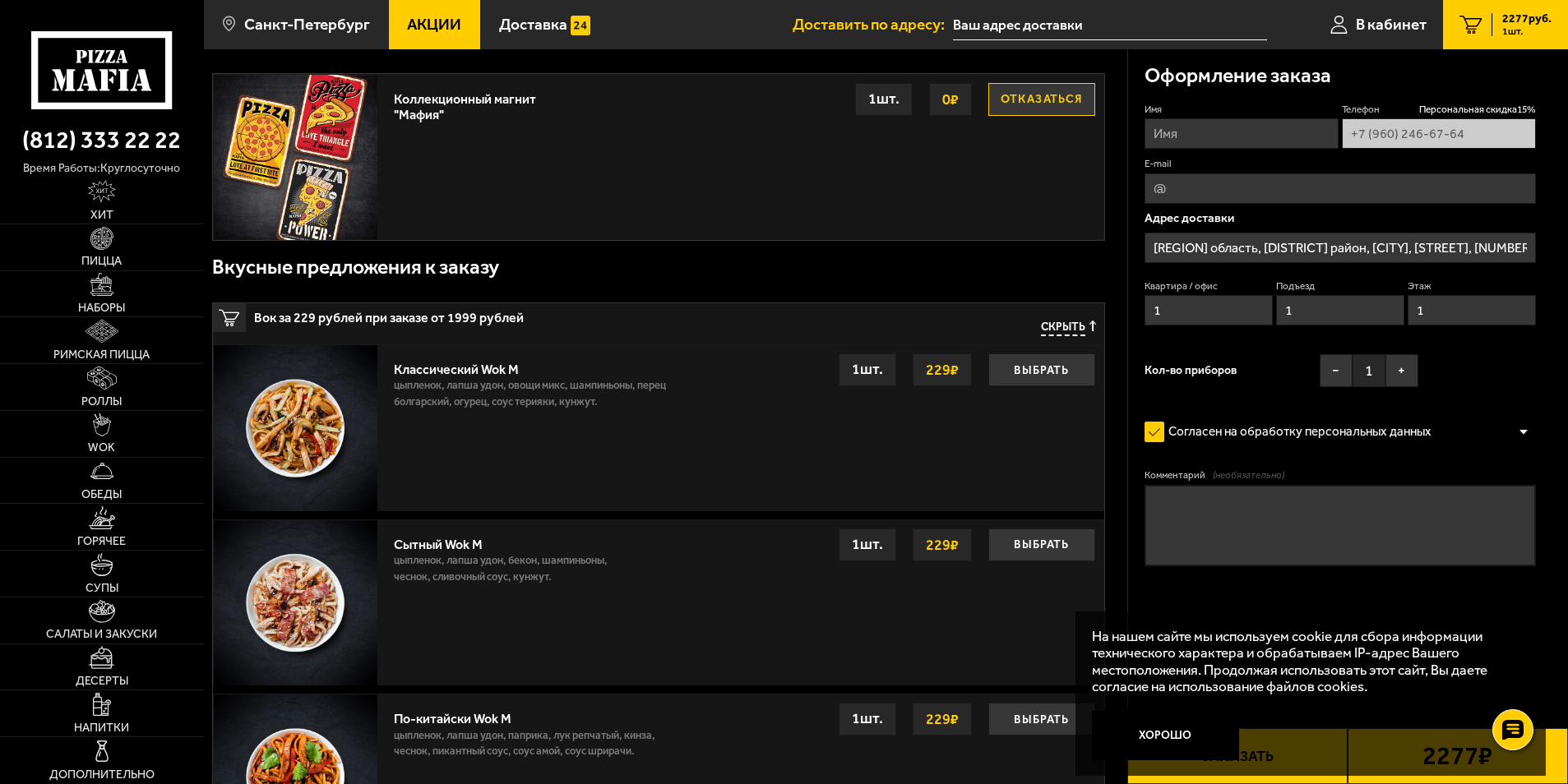 scroll, scrollTop: 0, scrollLeft: 0, axis: both 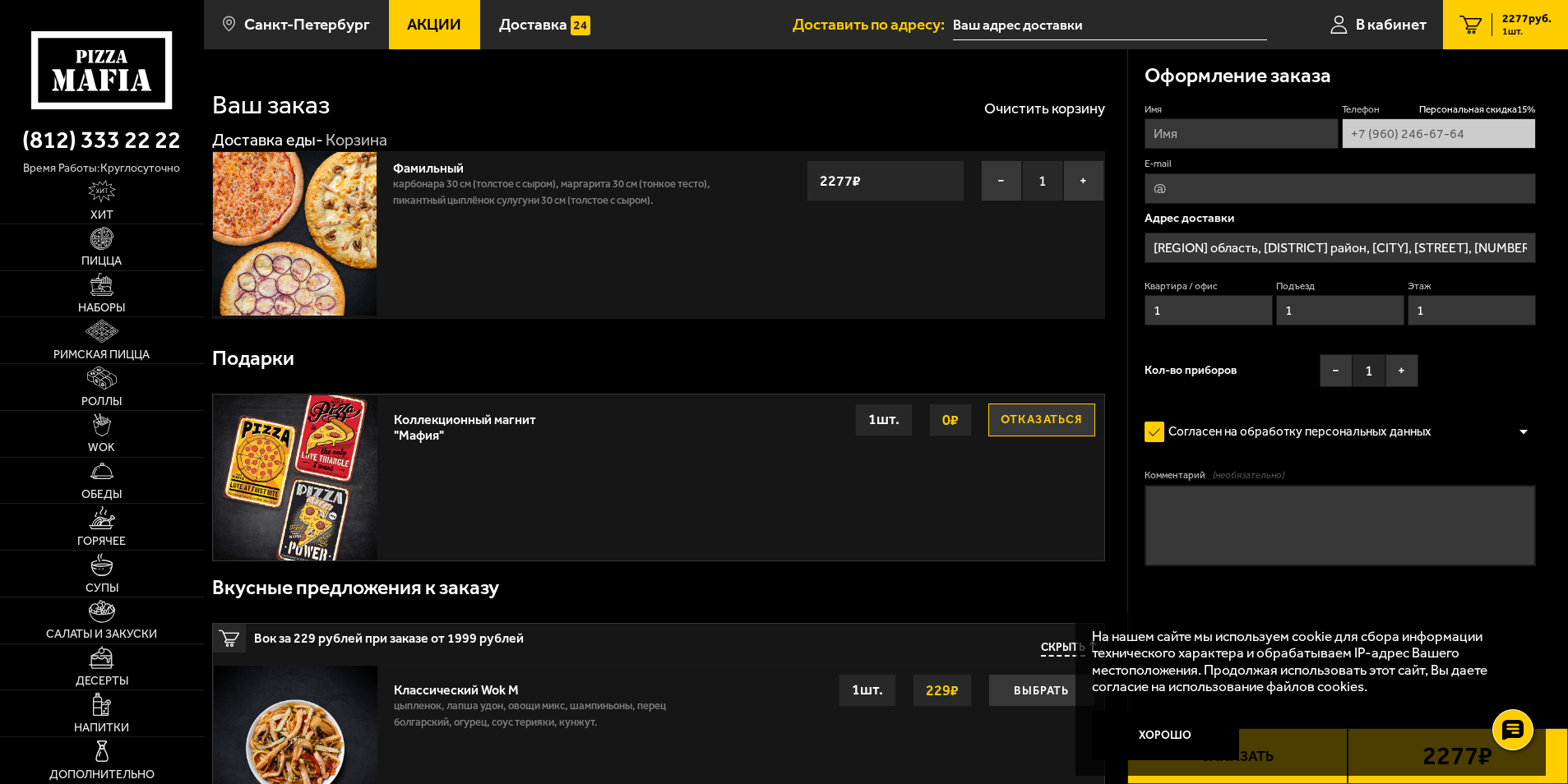 click on "[REGION] область, [DISTRICT] район, [CITY], [STREET], [NUMBER]" at bounding box center [1340, 247] 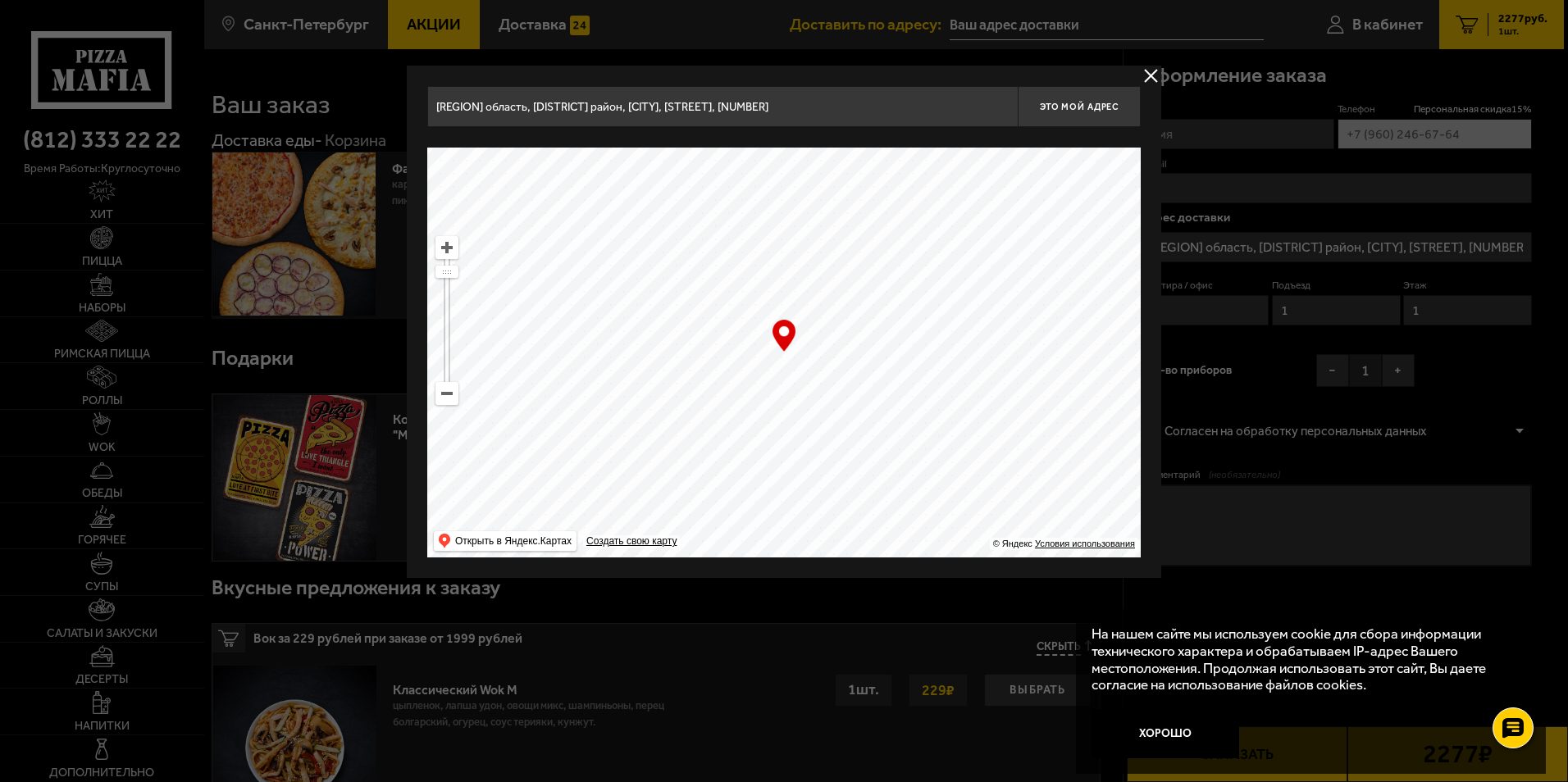 click at bounding box center [784, 391] 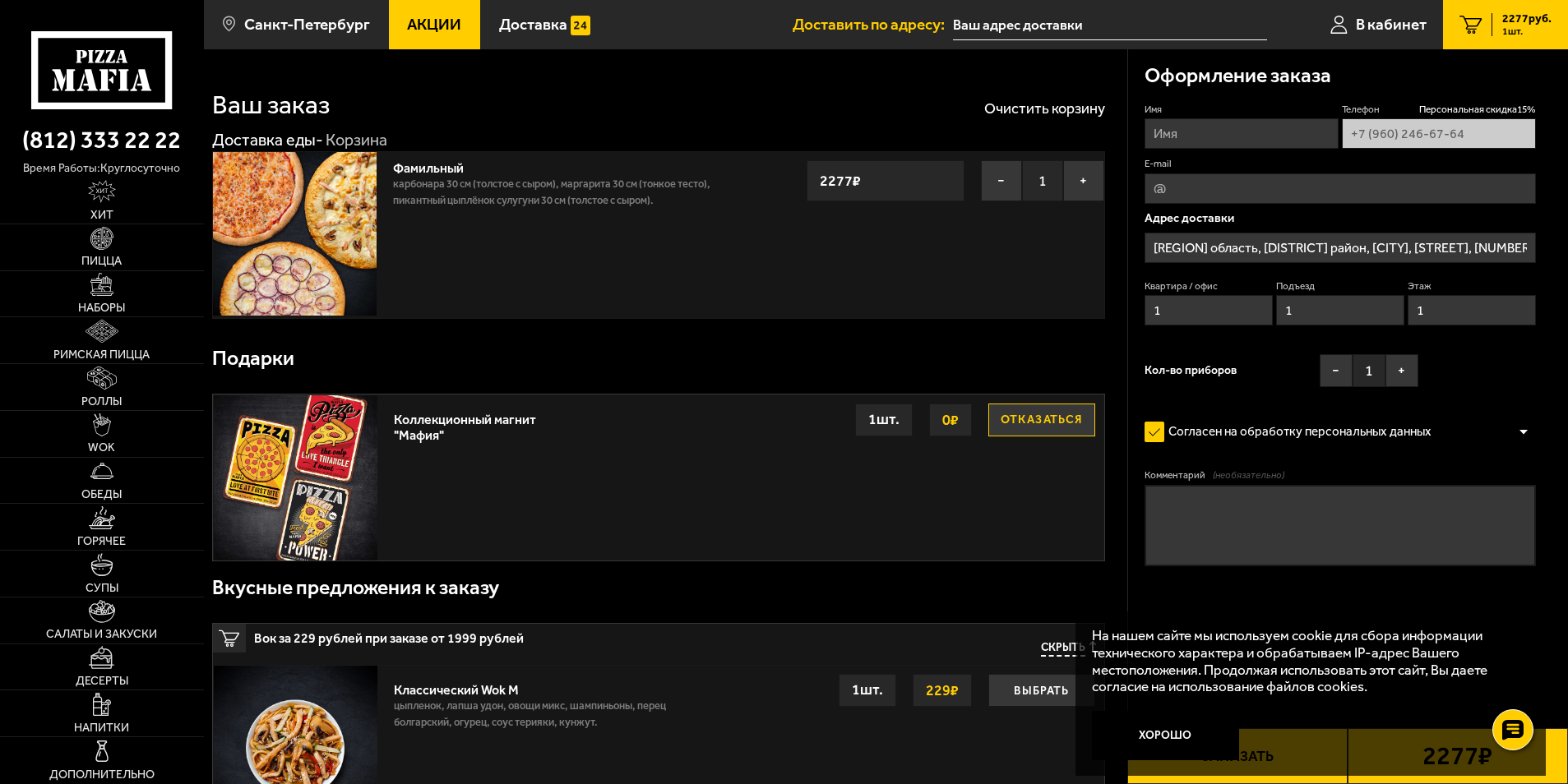 click on "[REGION] область, [DISTRICT] район, [CITY], [STREET], [NUMBER]" at bounding box center (1340, 247) 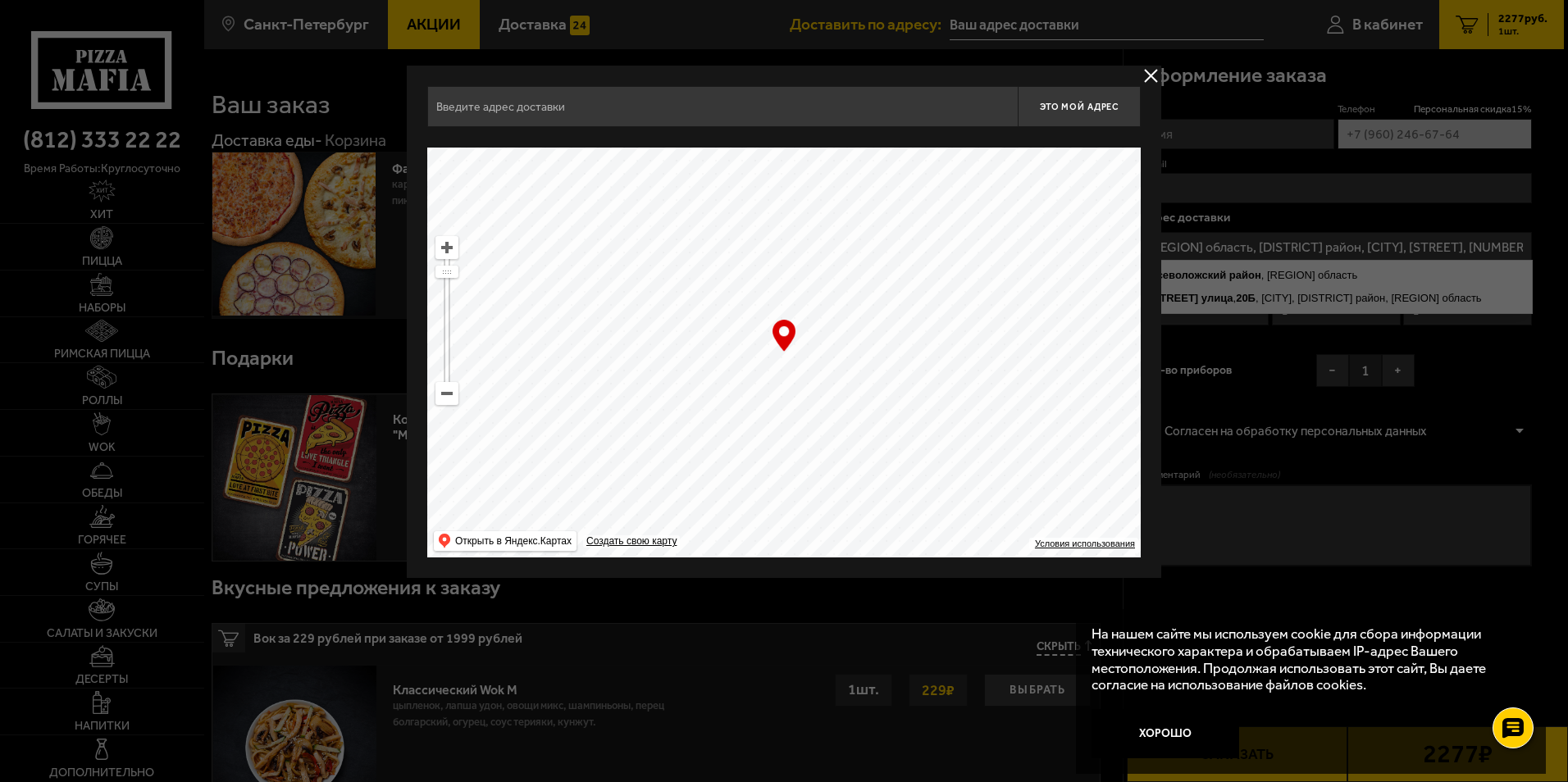 type on "[REGION] область, [DISTRICT] район, [CITY], [STREET], [NUMBER]" 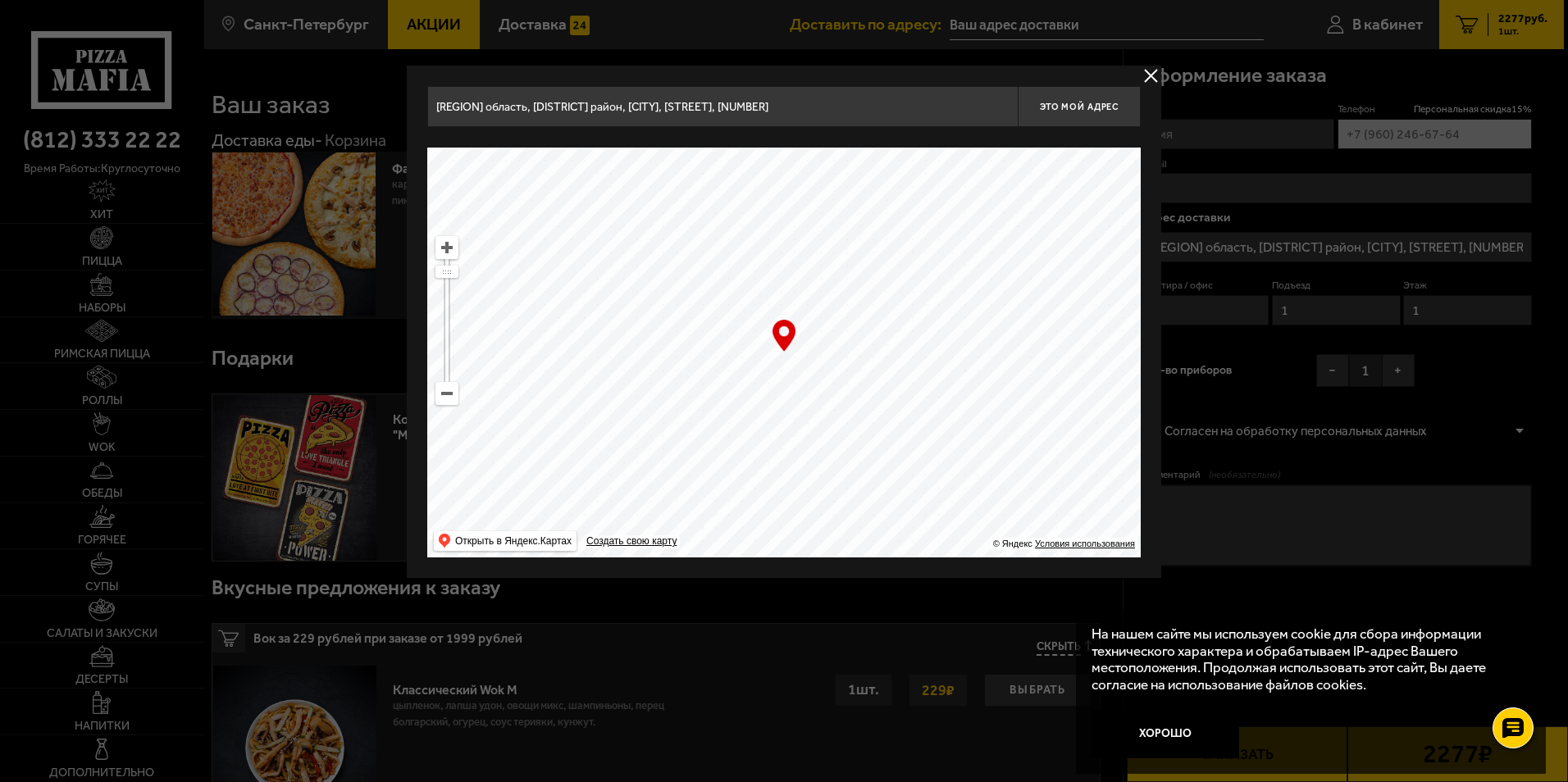 drag, startPoint x: 1083, startPoint y: 320, endPoint x: 703, endPoint y: 416, distance: 391.93877 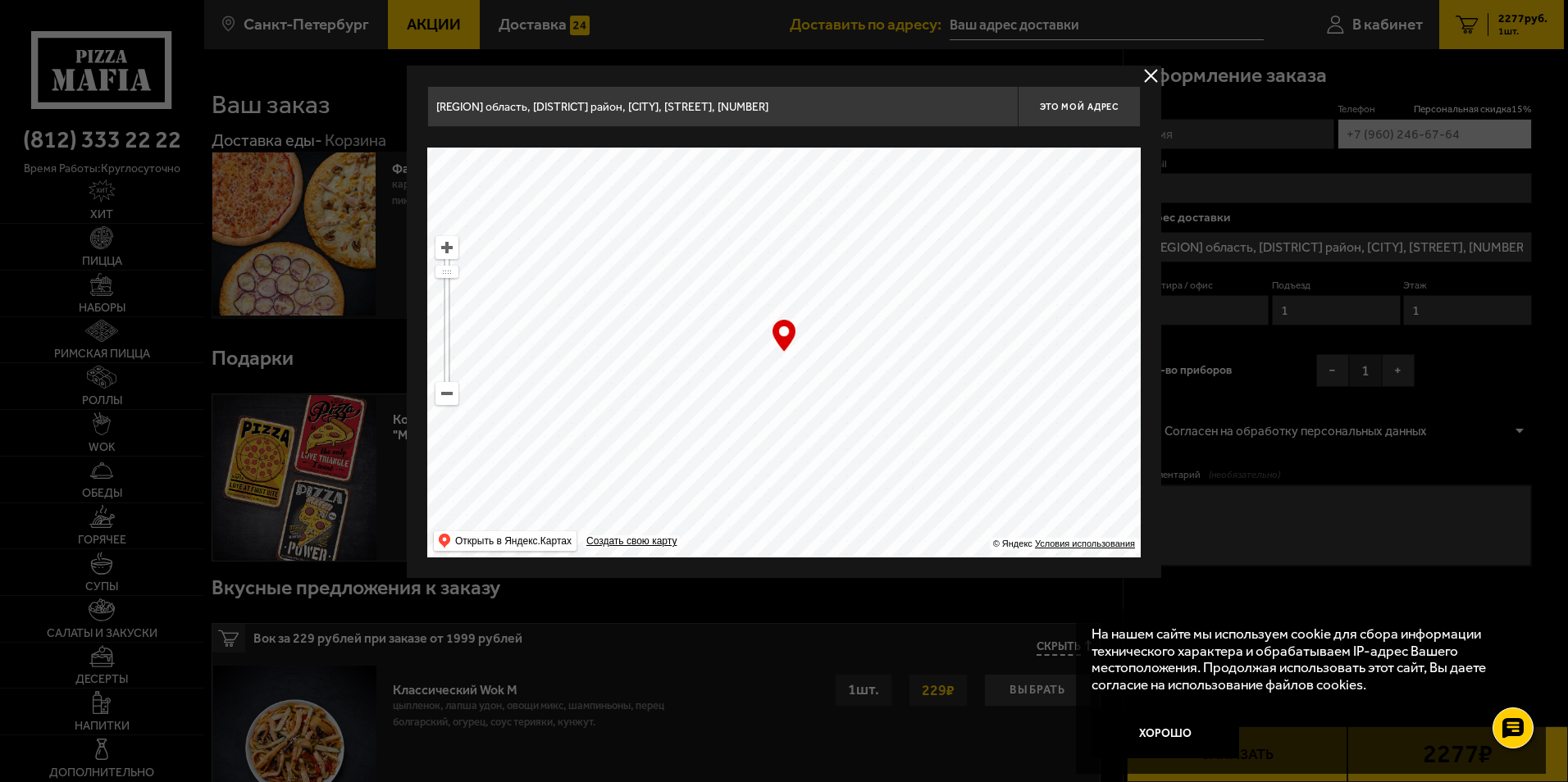 type on "[REGION] область, [DISTRICT] район, [CITY], [STREET], [NUMBER]" 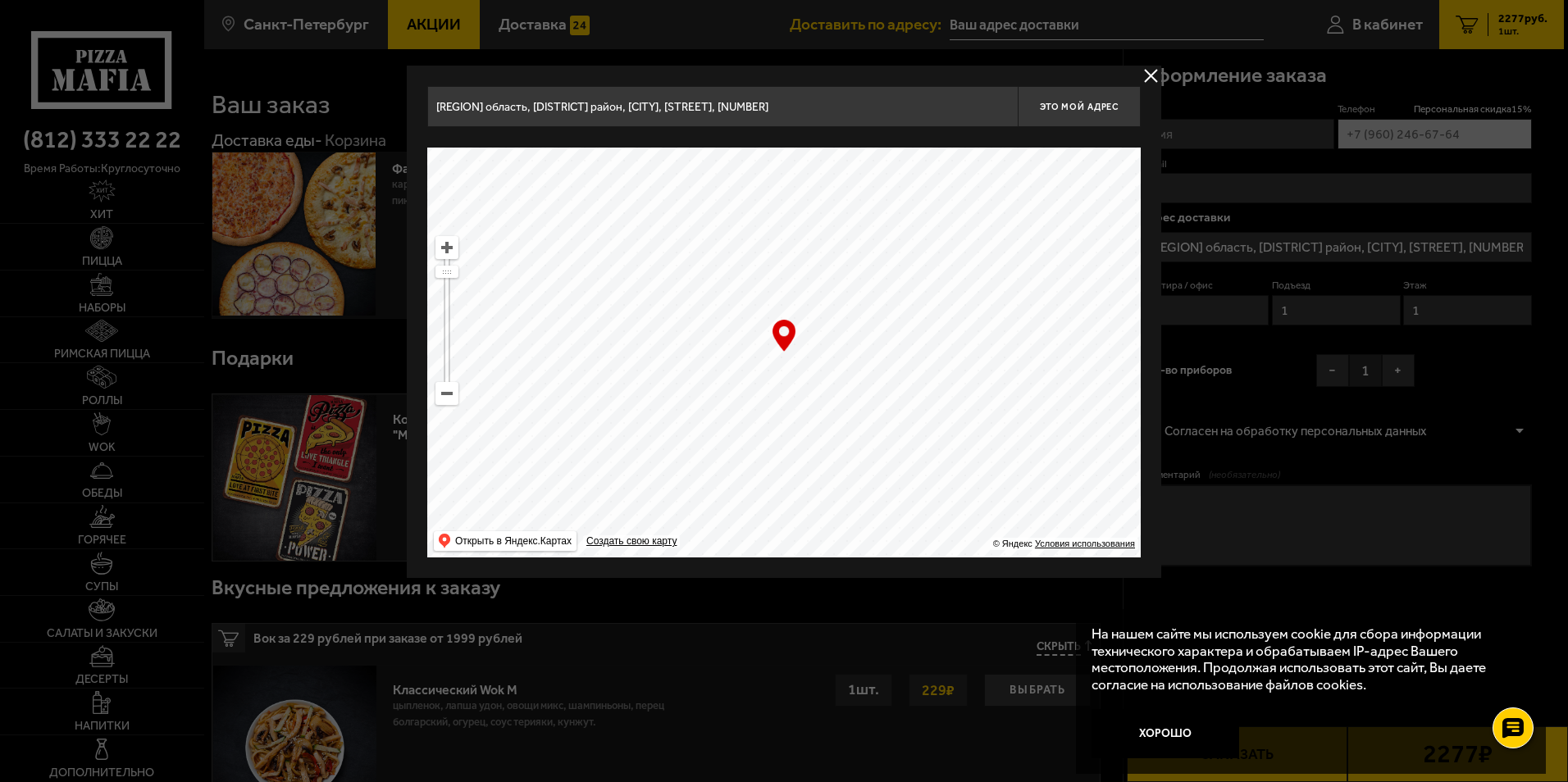 drag, startPoint x: 1062, startPoint y: 394, endPoint x: 519, endPoint y: 719, distance: 632.8302 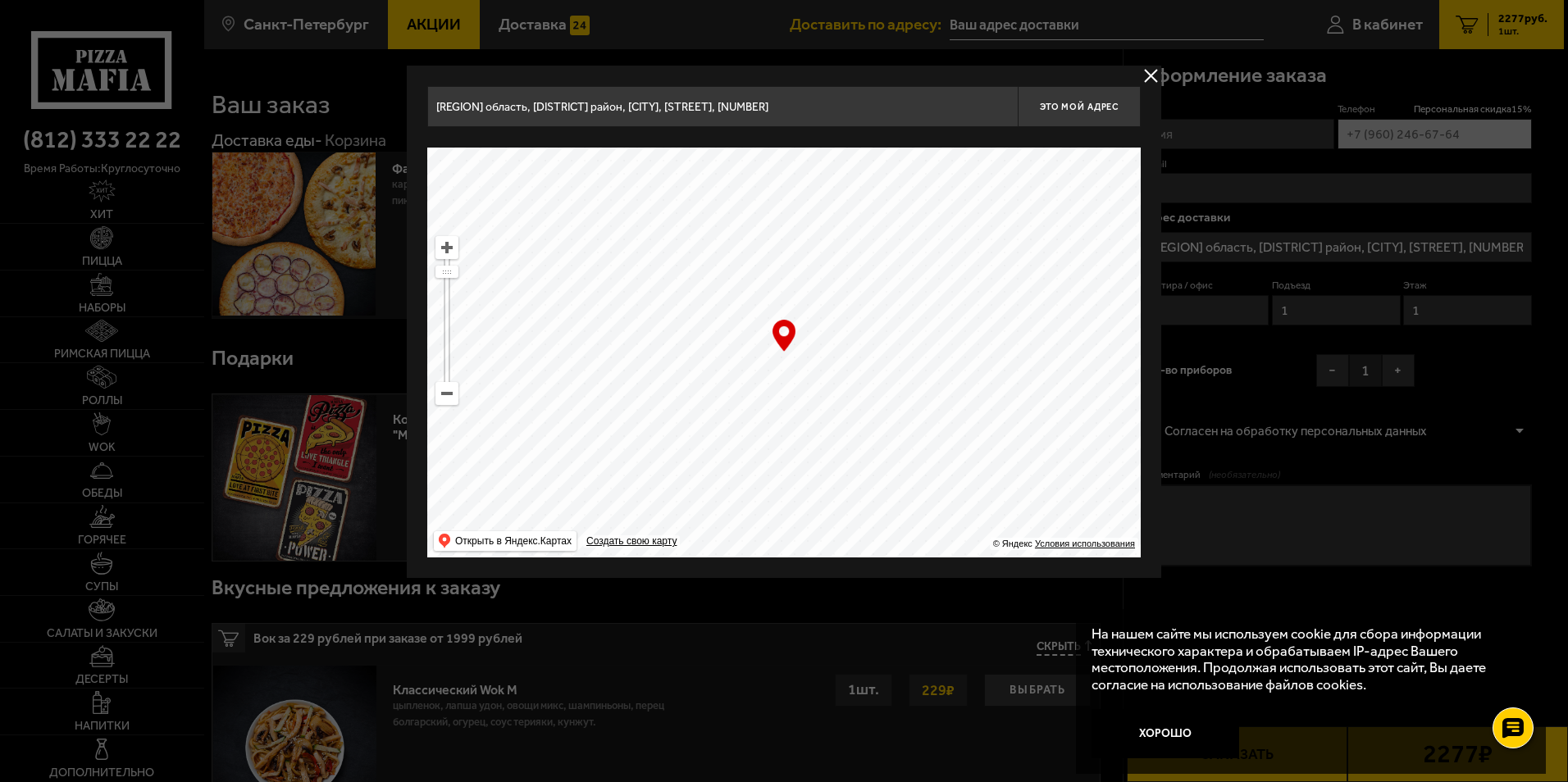 drag, startPoint x: 996, startPoint y: 282, endPoint x: 866, endPoint y: 516, distance: 267.68638 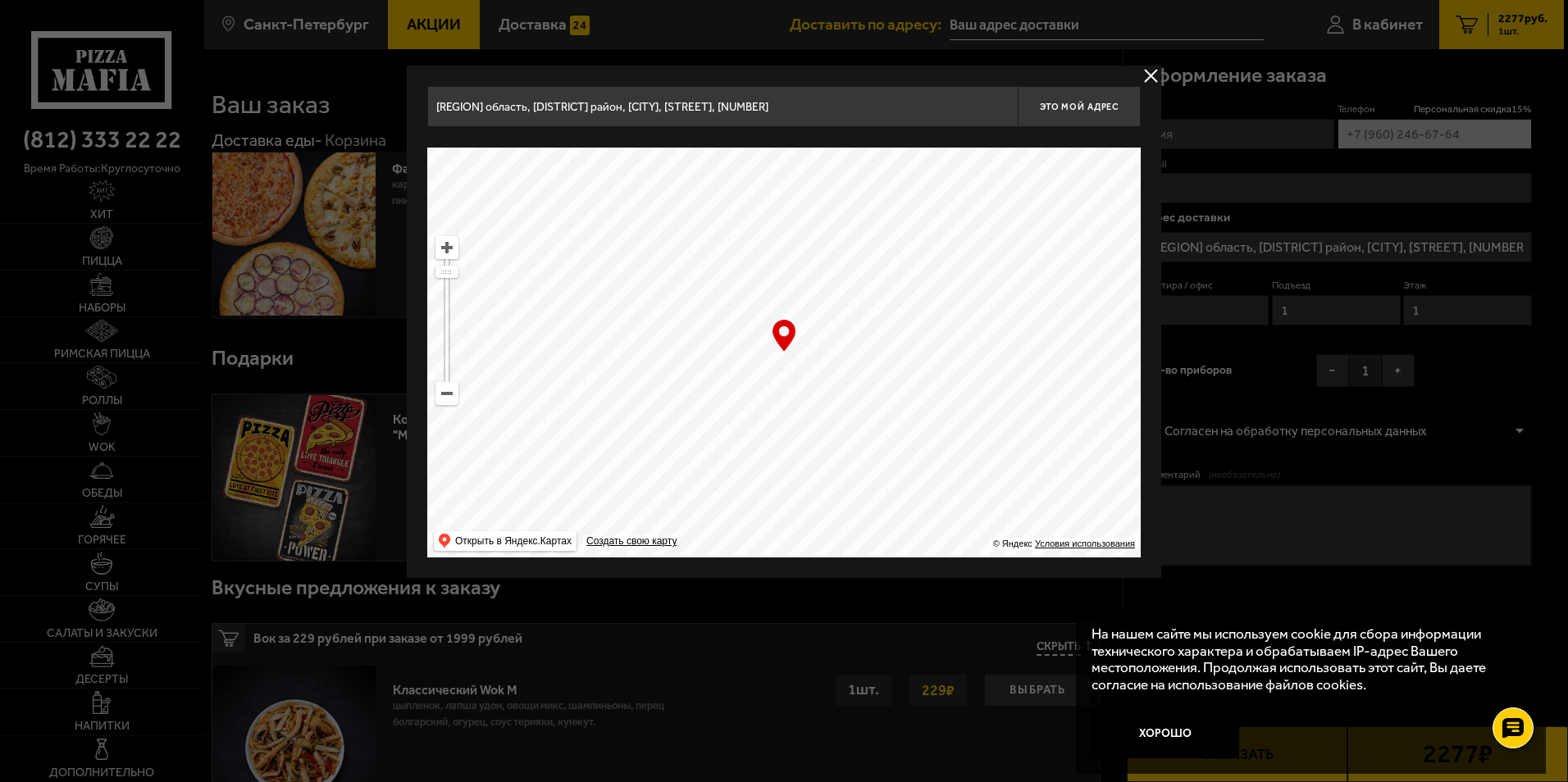 drag, startPoint x: 1032, startPoint y: 388, endPoint x: 841, endPoint y: 307, distance: 207.46566 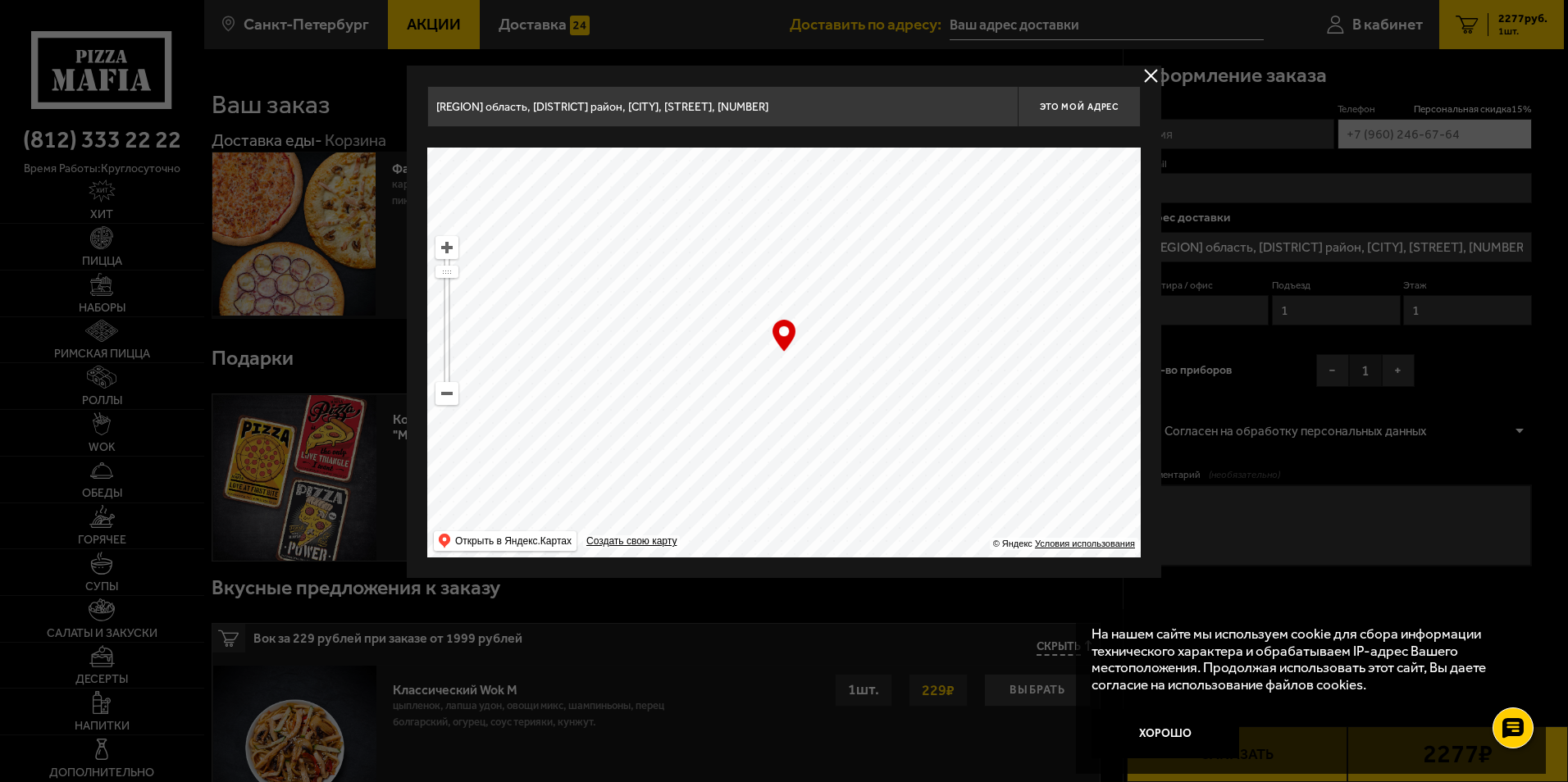 drag, startPoint x: 938, startPoint y: 348, endPoint x: 780, endPoint y: 379, distance: 161.01242 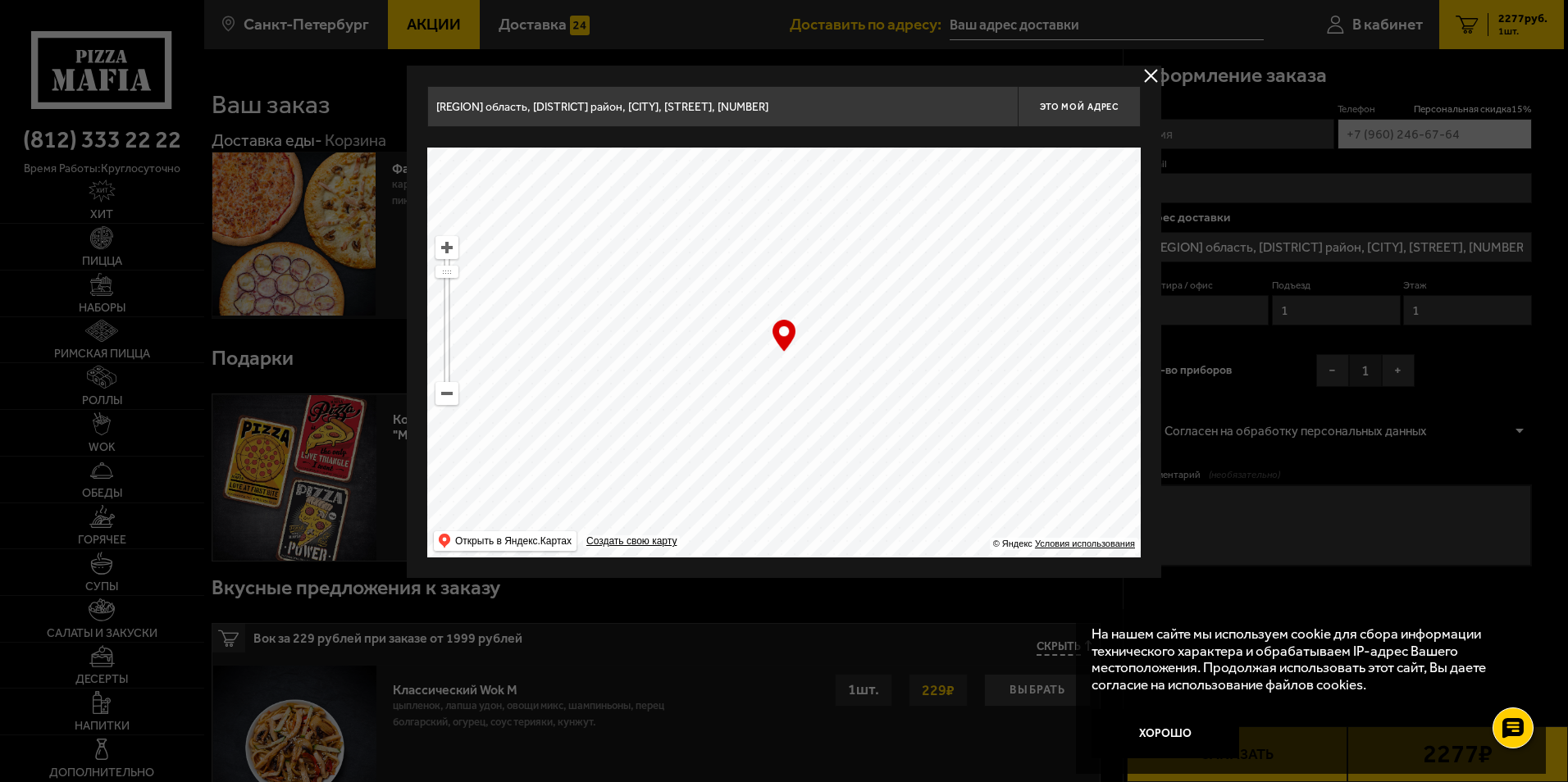 type on "[REGION] область, [DISTRICT] район, деревня Новое Девяткино, улица [STREET], [NUMBER]" 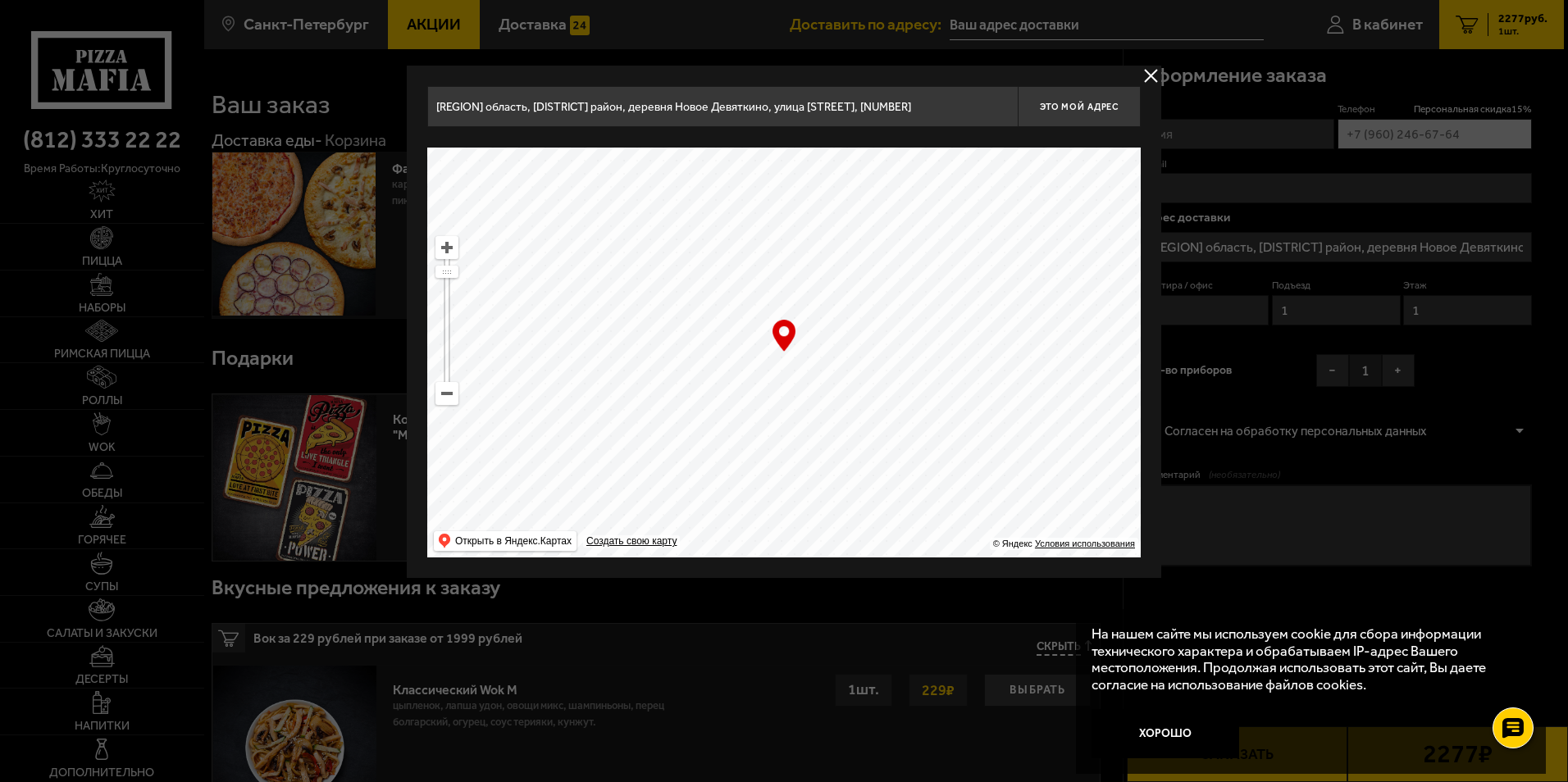 drag, startPoint x: 777, startPoint y: 391, endPoint x: 782, endPoint y: 379, distance: 13 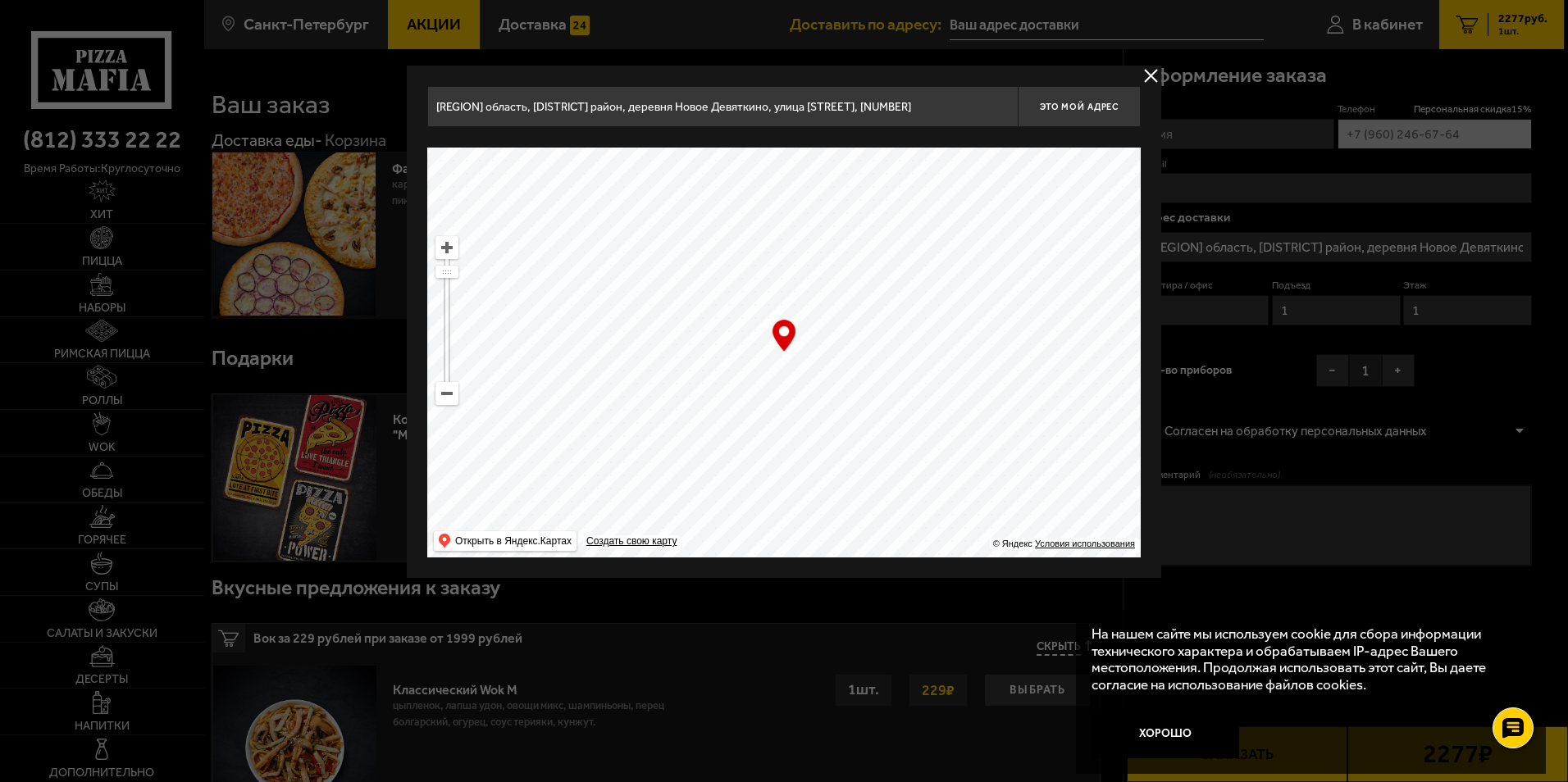 drag, startPoint x: 947, startPoint y: 452, endPoint x: 1114, endPoint y: 213, distance: 291.5647 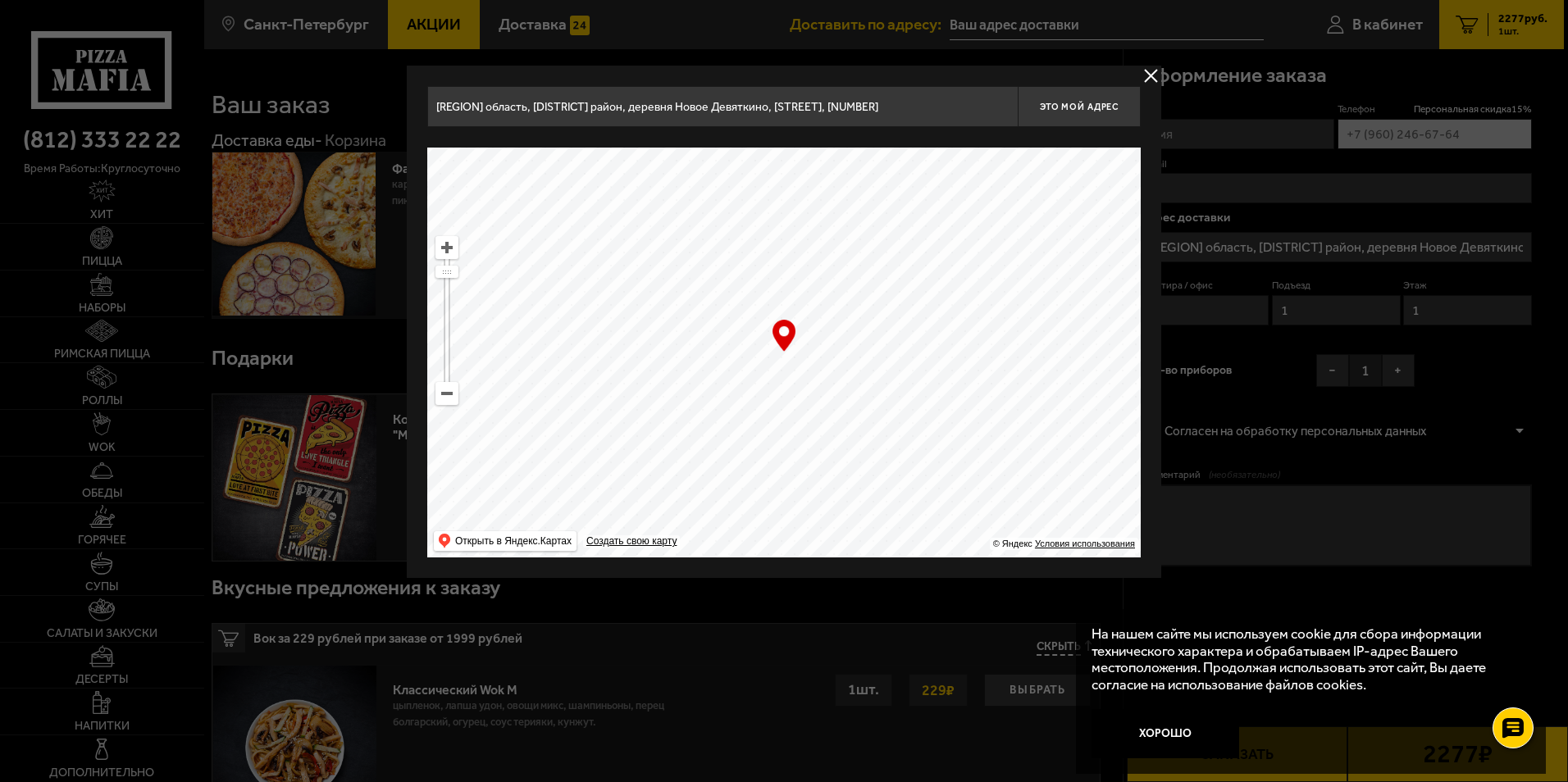 drag, startPoint x: 1071, startPoint y: 216, endPoint x: 901, endPoint y: 443, distance: 283.6001 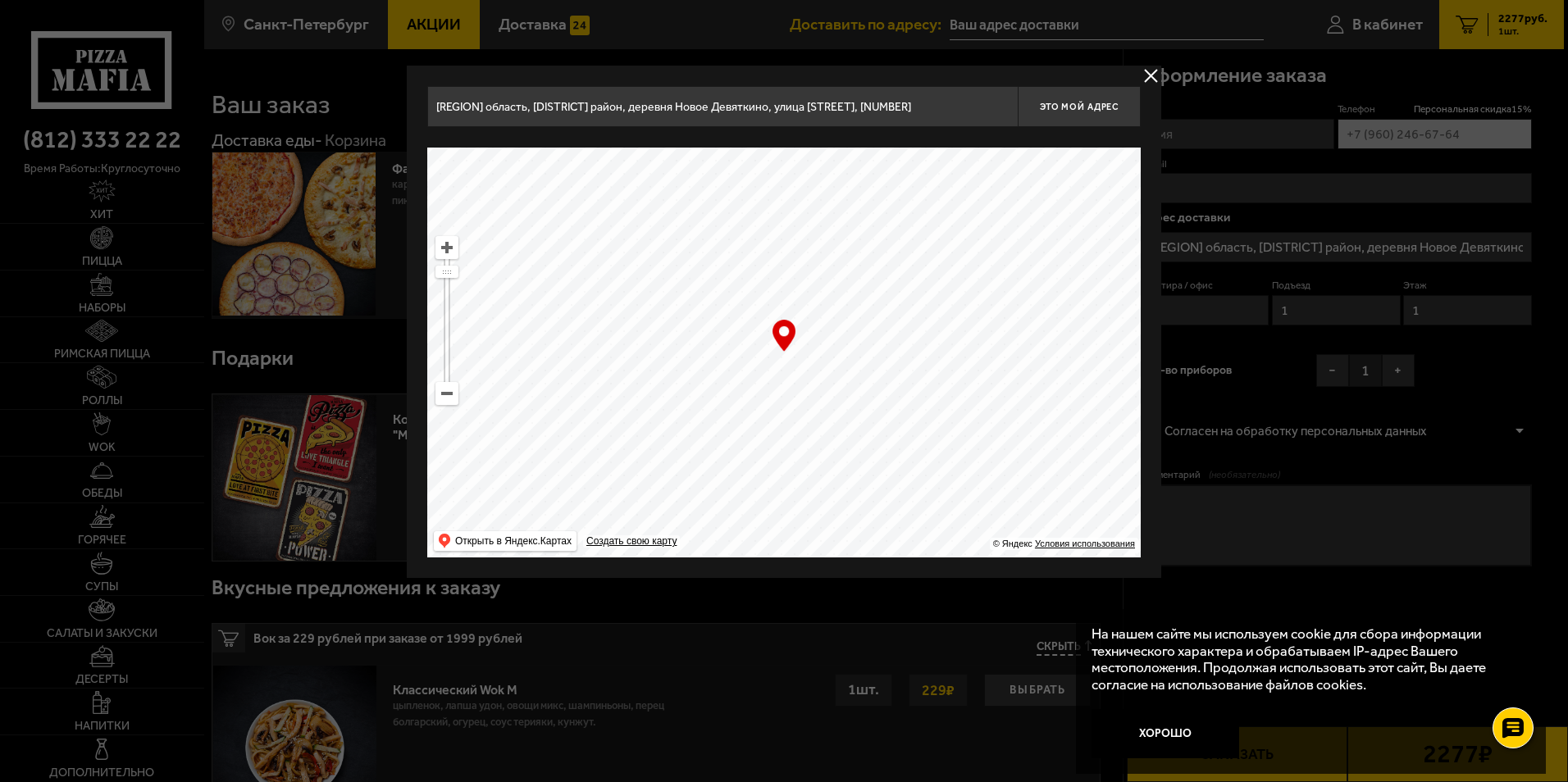 click on "… © Яндекс   Условия использования Открыть в Яндекс.Картах Создать свою карту" at bounding box center (784, 352) 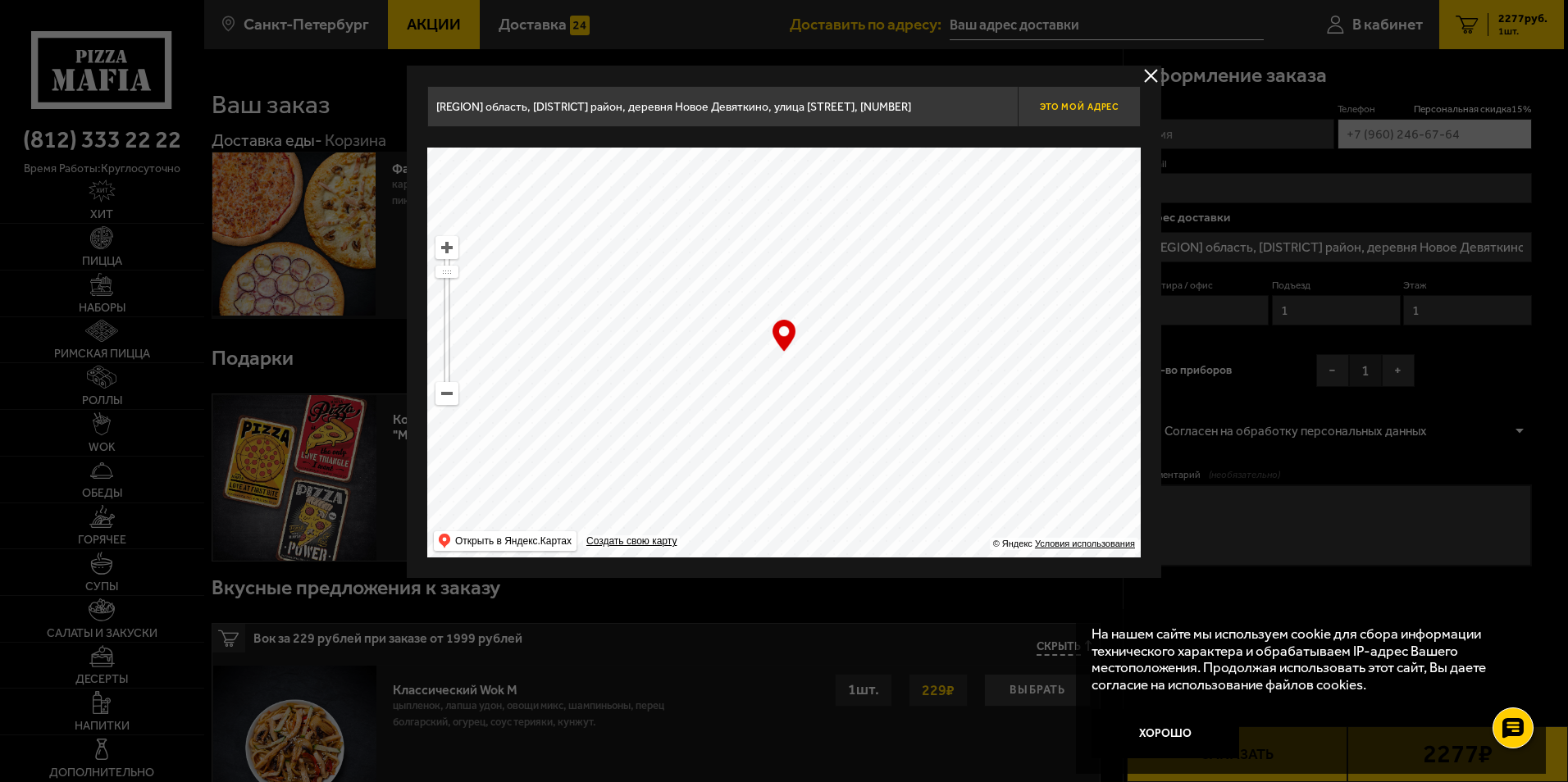 click on "Это мой адрес" at bounding box center (1079, 107) 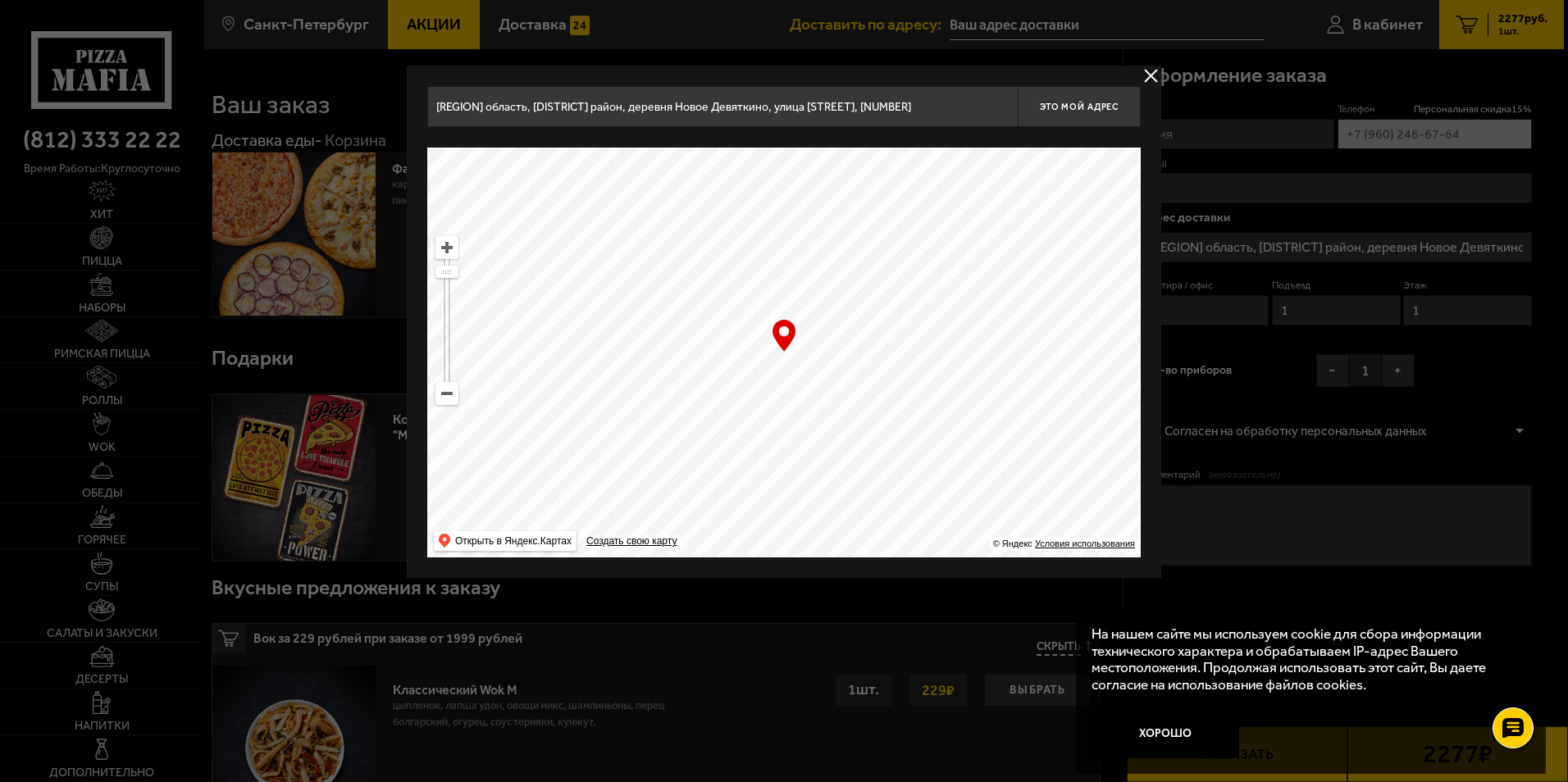 type on "[REGION] область, [DISTRICT] район, деревня Новое Девяткино, улица [STREET], [NUMBER]" 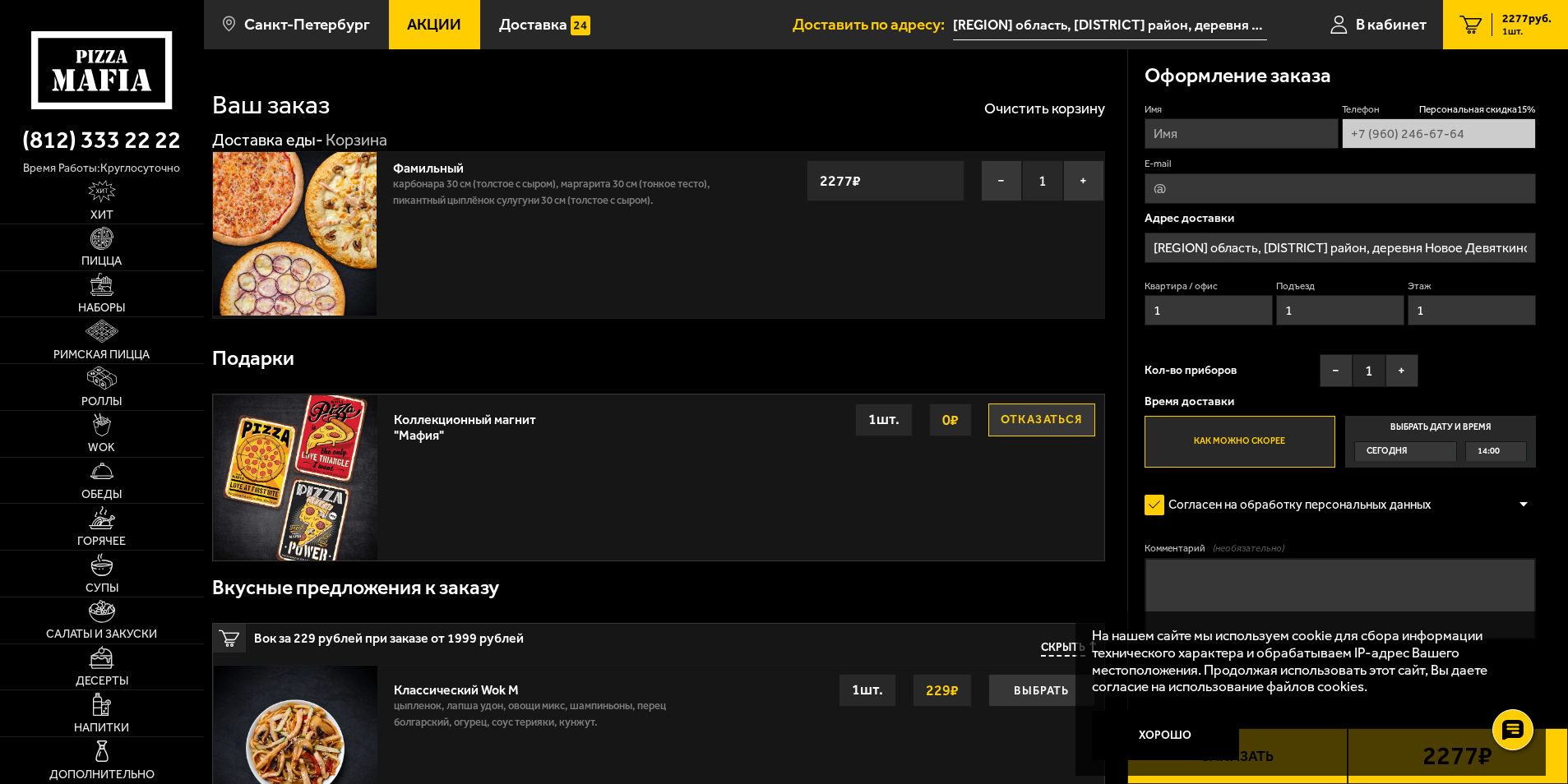 click on "1" at bounding box center [1209, 310] 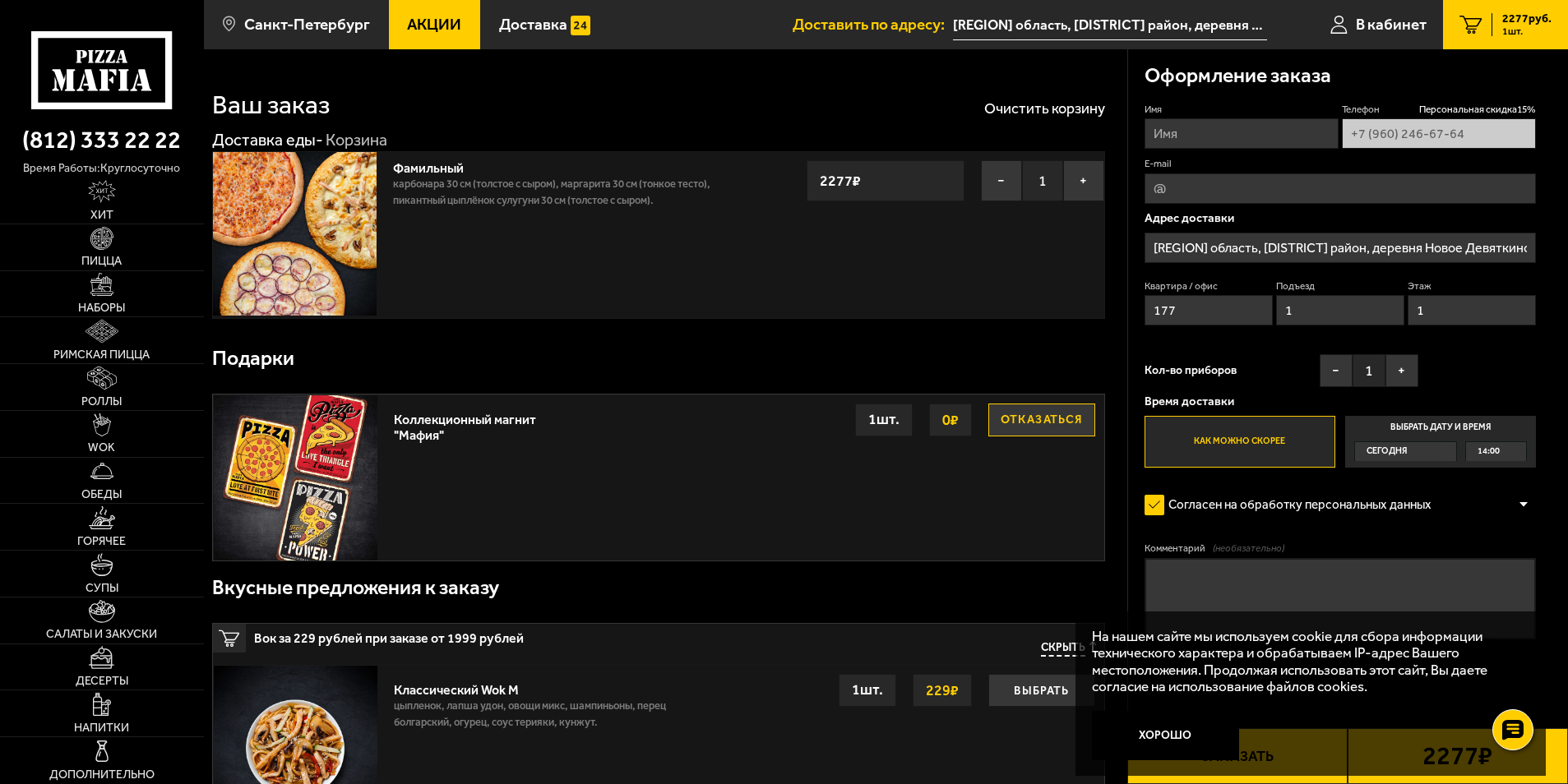 type on "177" 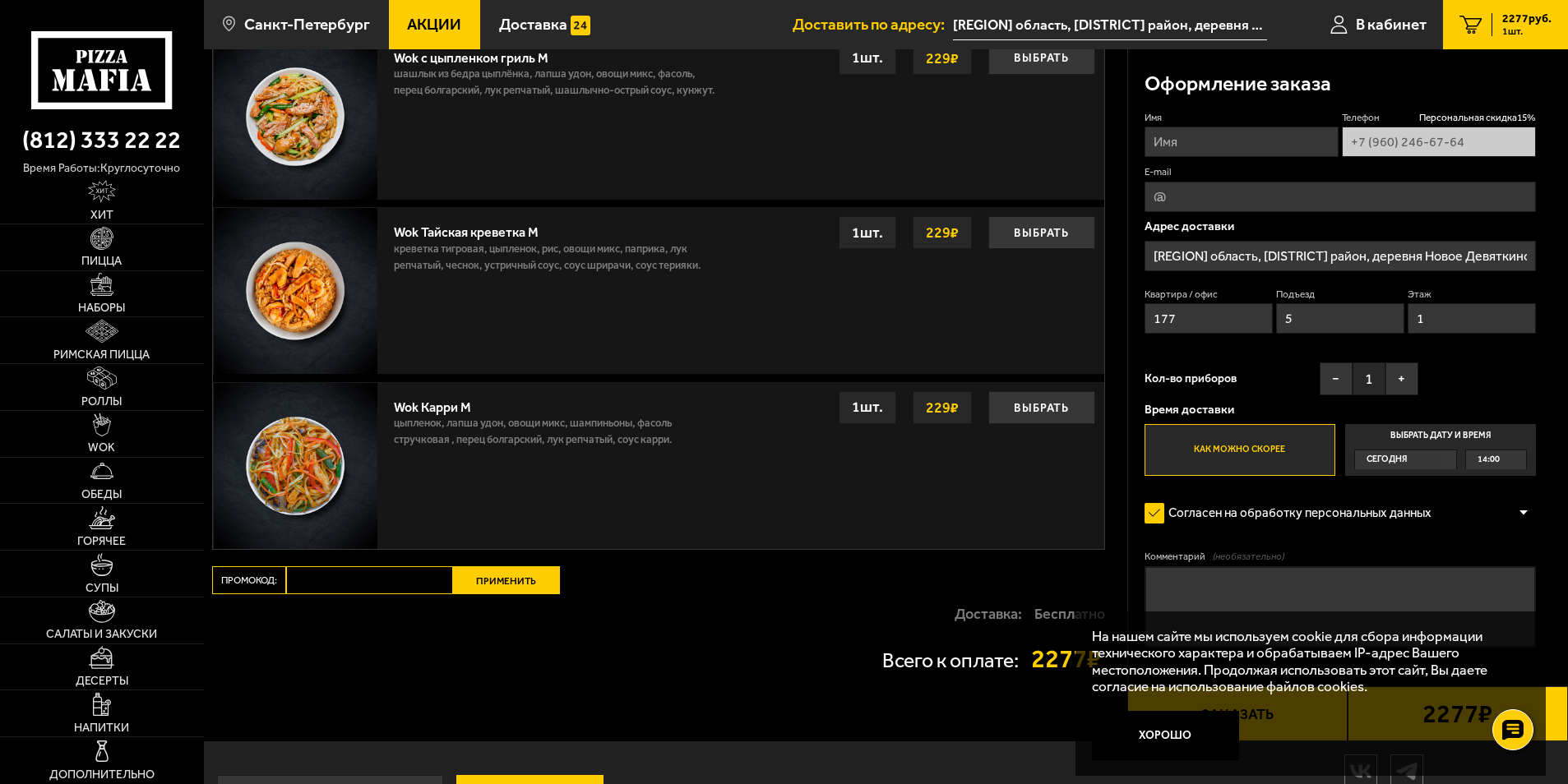 scroll, scrollTop: 1238, scrollLeft: 0, axis: vertical 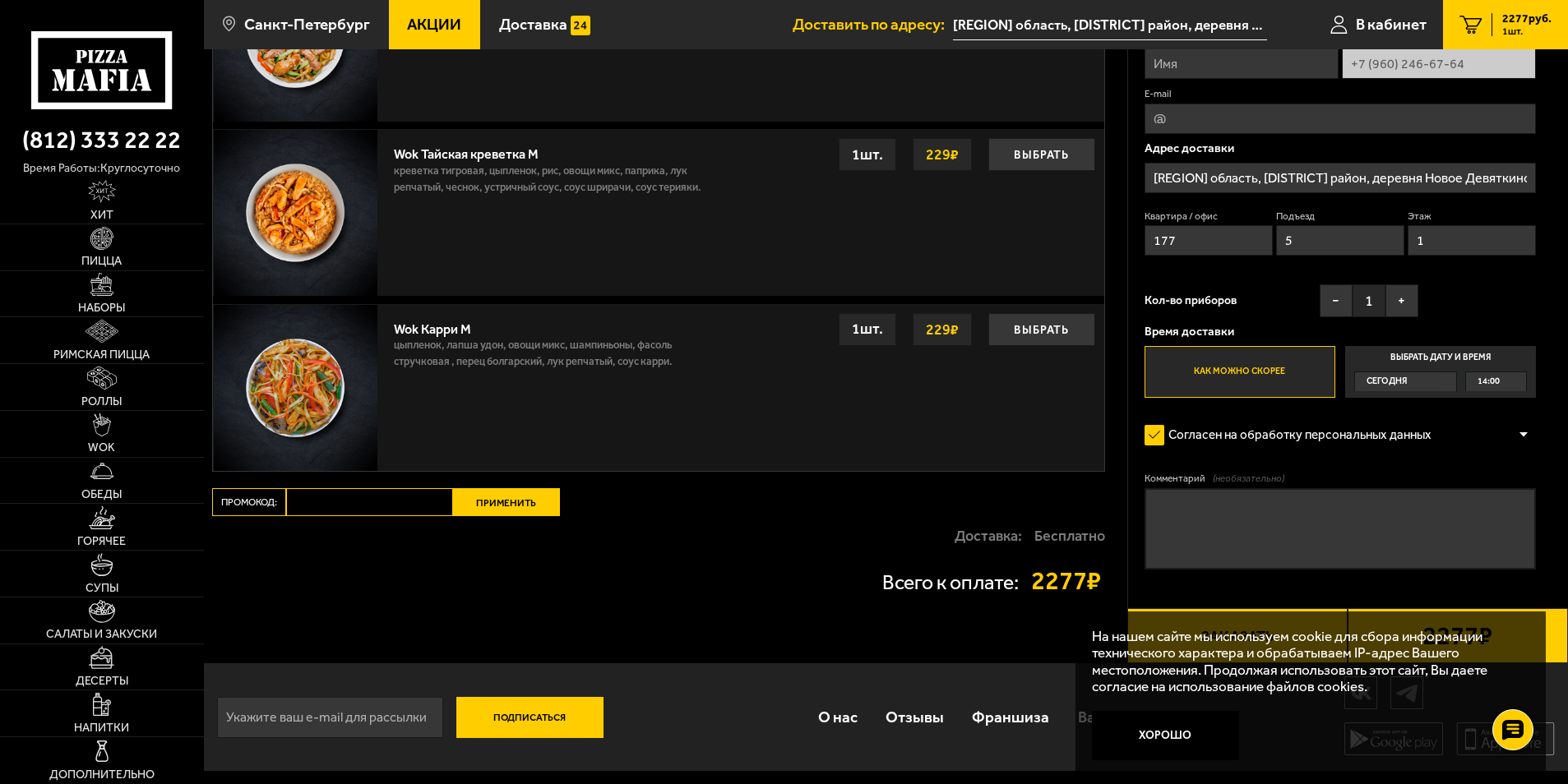 type on "5" 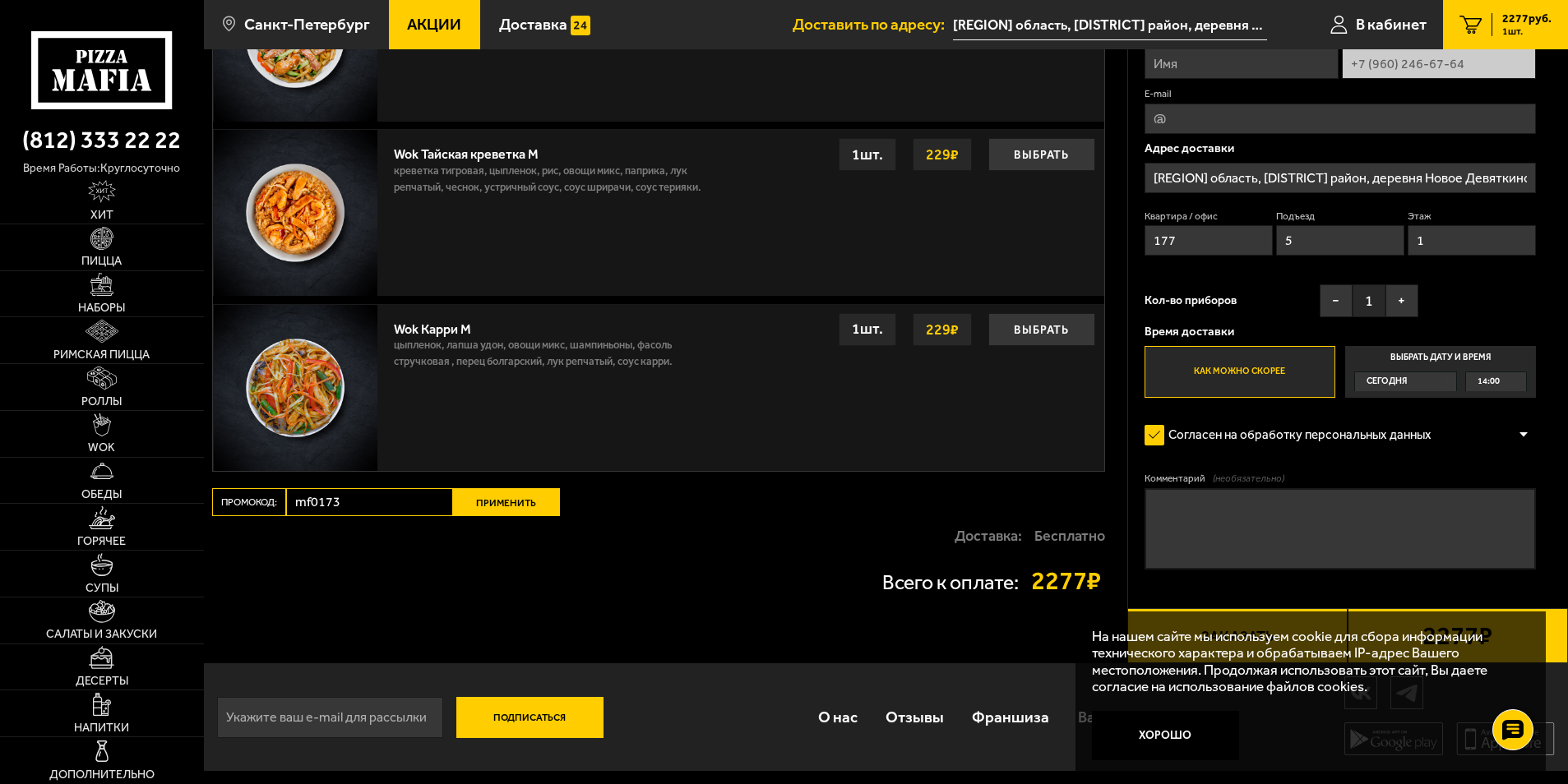 type on "mf0173" 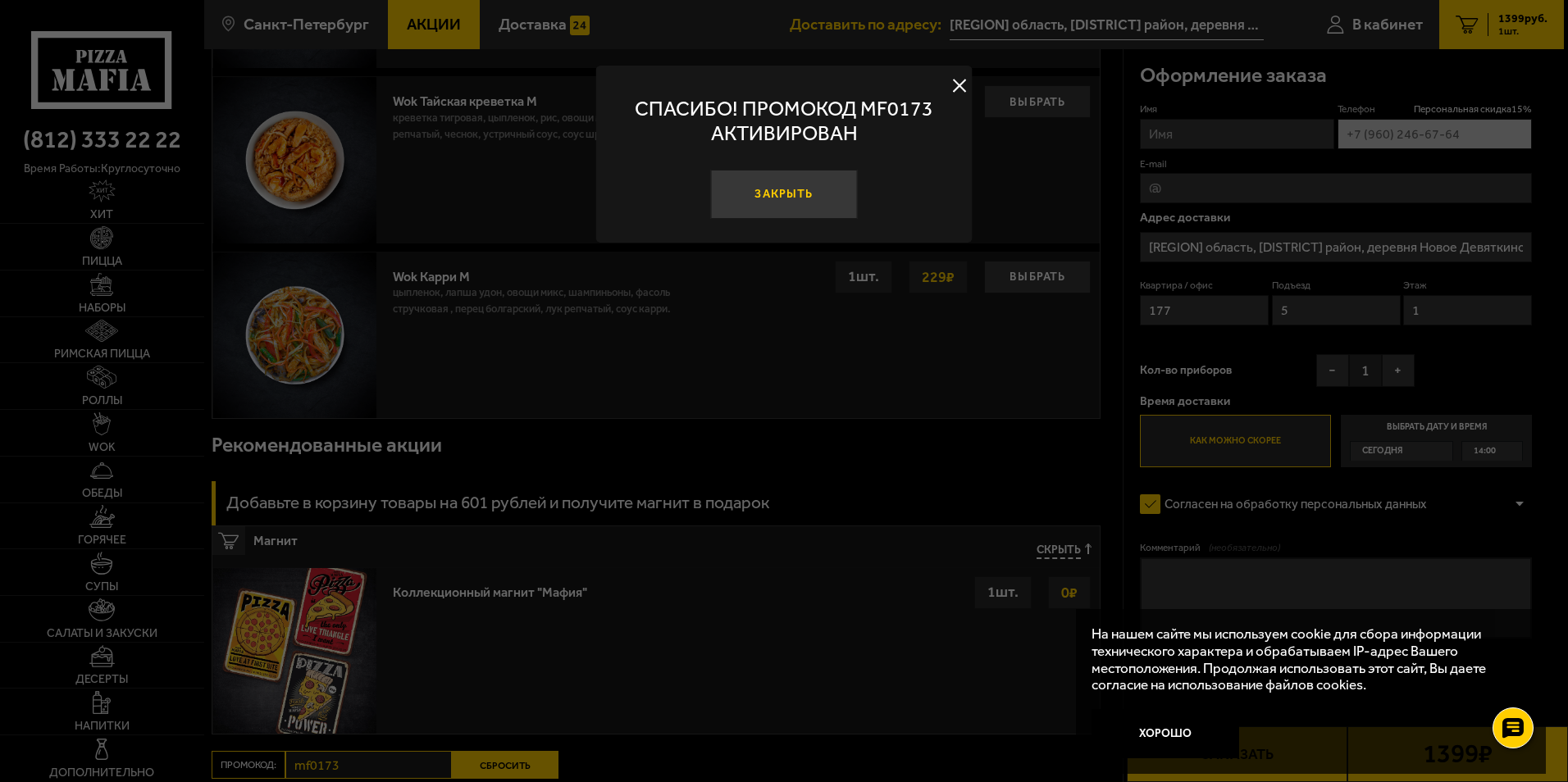 click on "Закрыть" at bounding box center (783, 194) 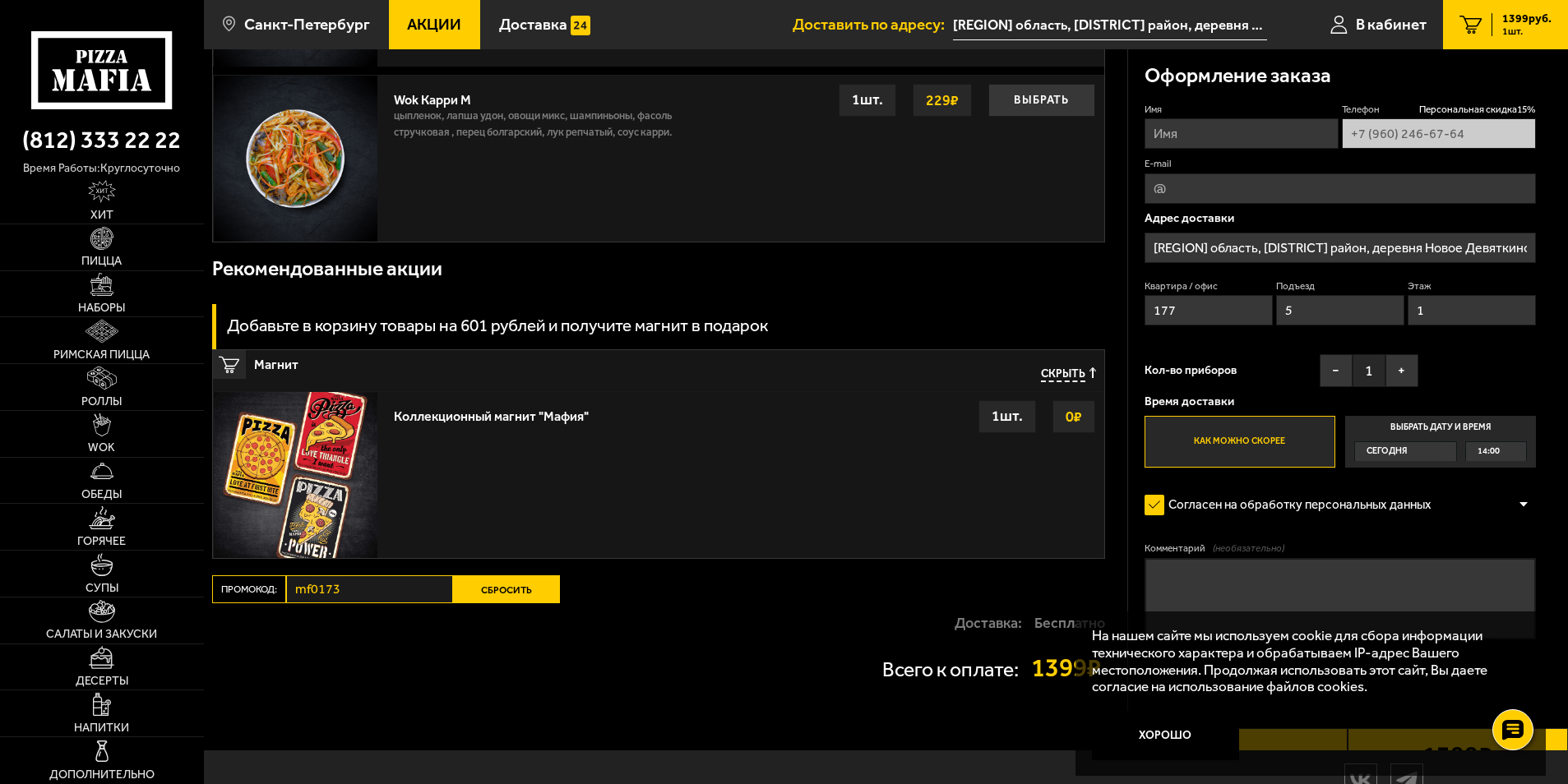 scroll, scrollTop: 1504, scrollLeft: 0, axis: vertical 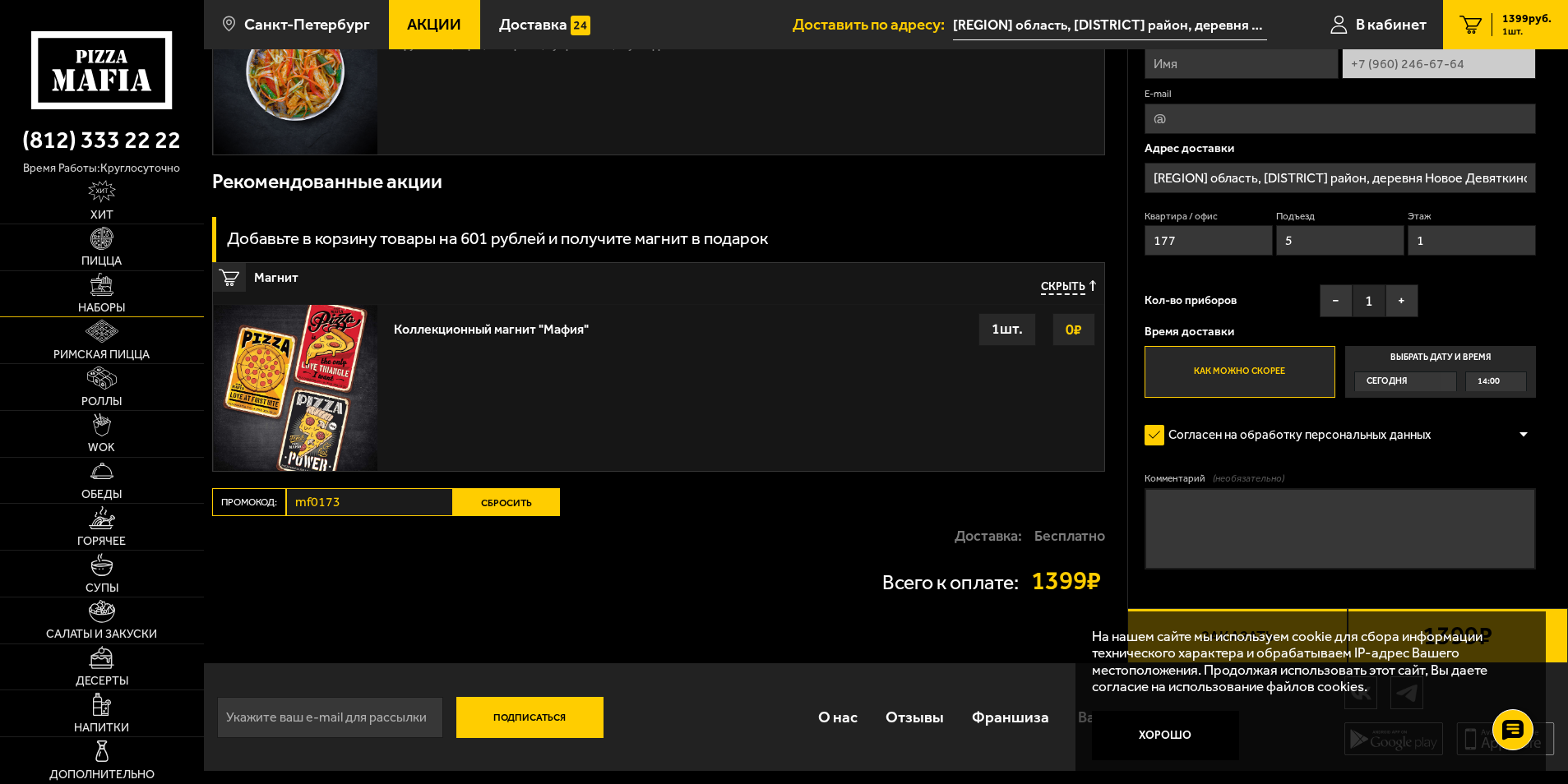 click at bounding box center [102, 284] 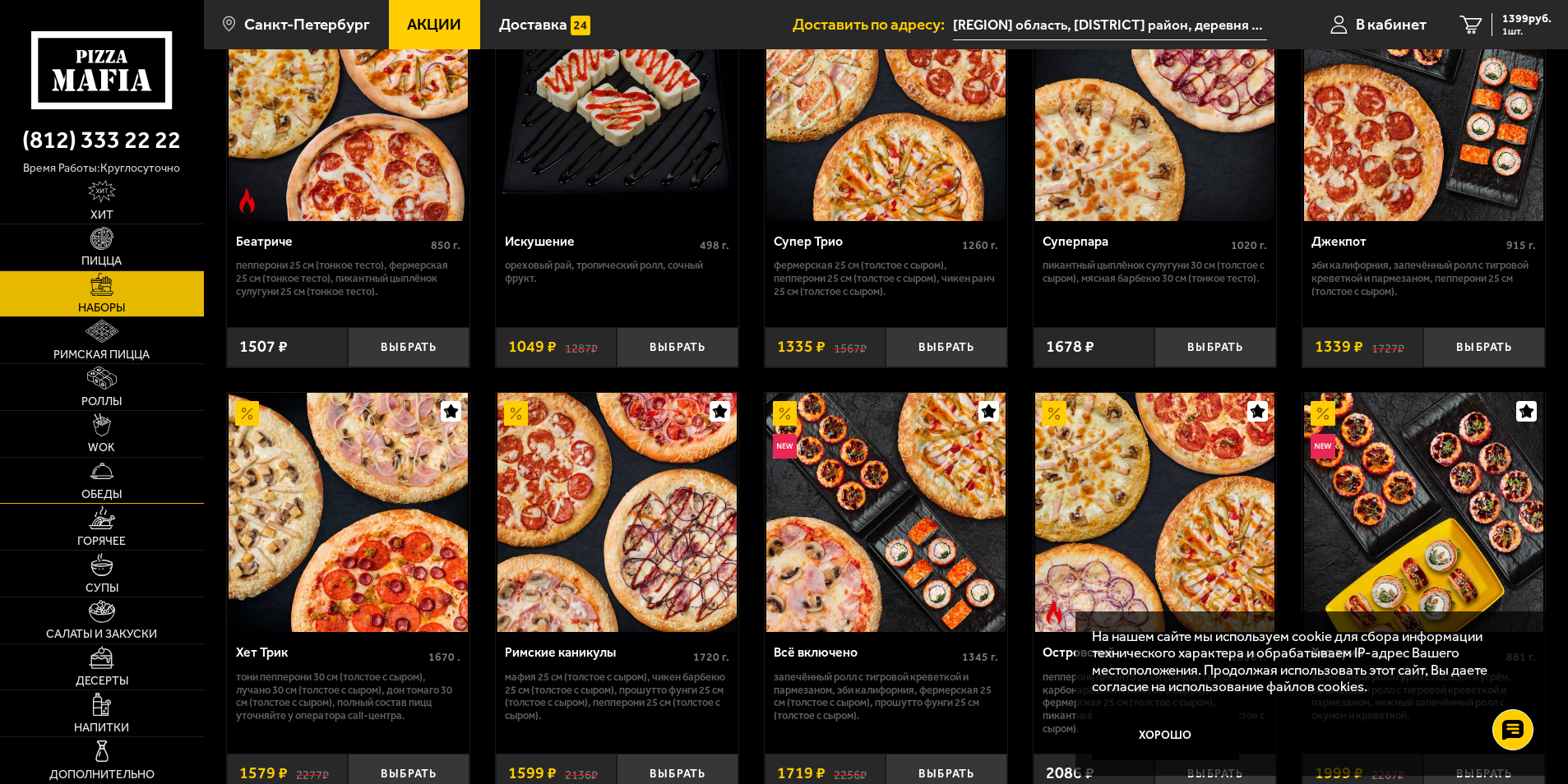 scroll, scrollTop: 904, scrollLeft: 0, axis: vertical 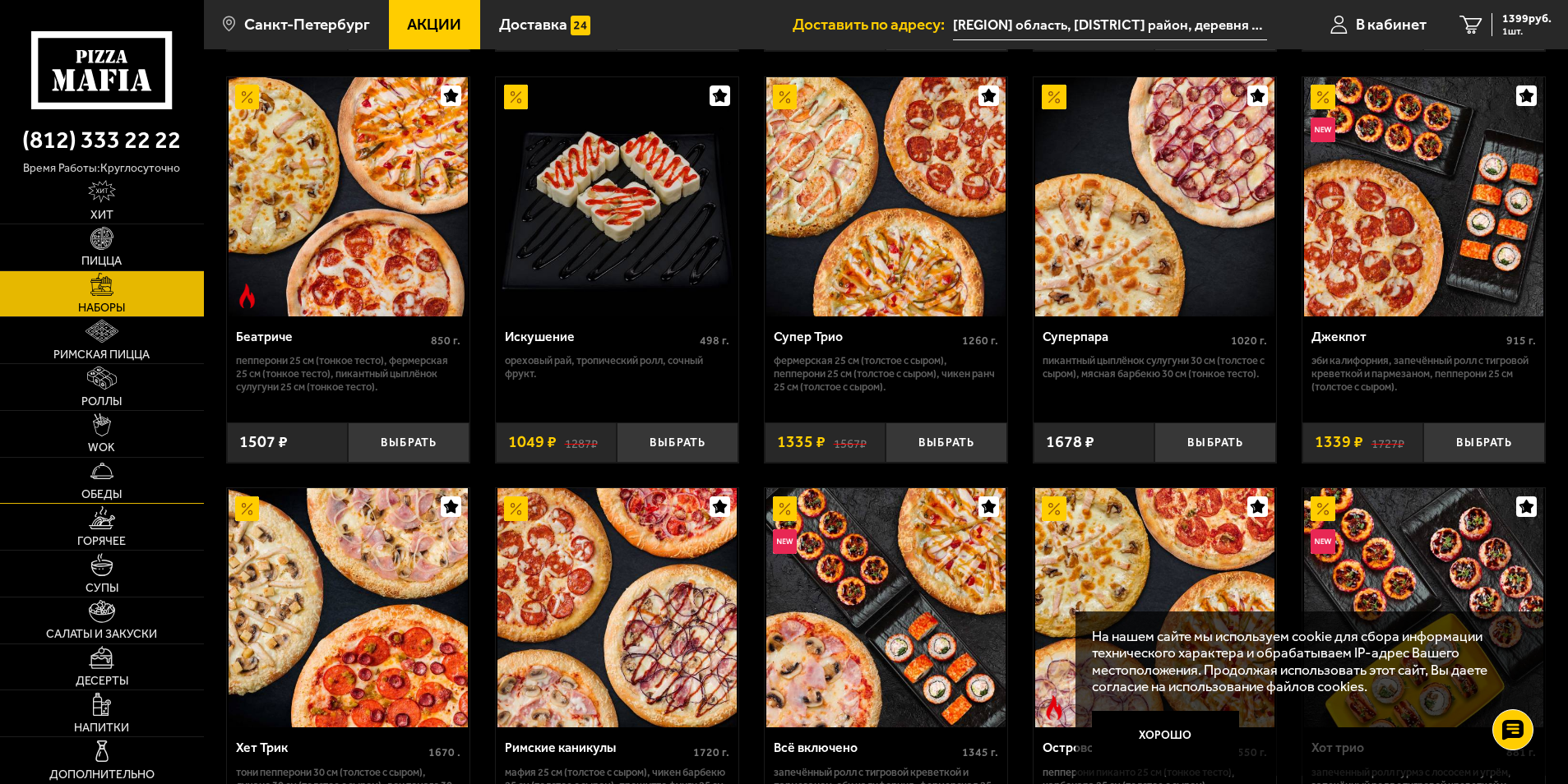 click on "Обеды" at bounding box center [101, 495] 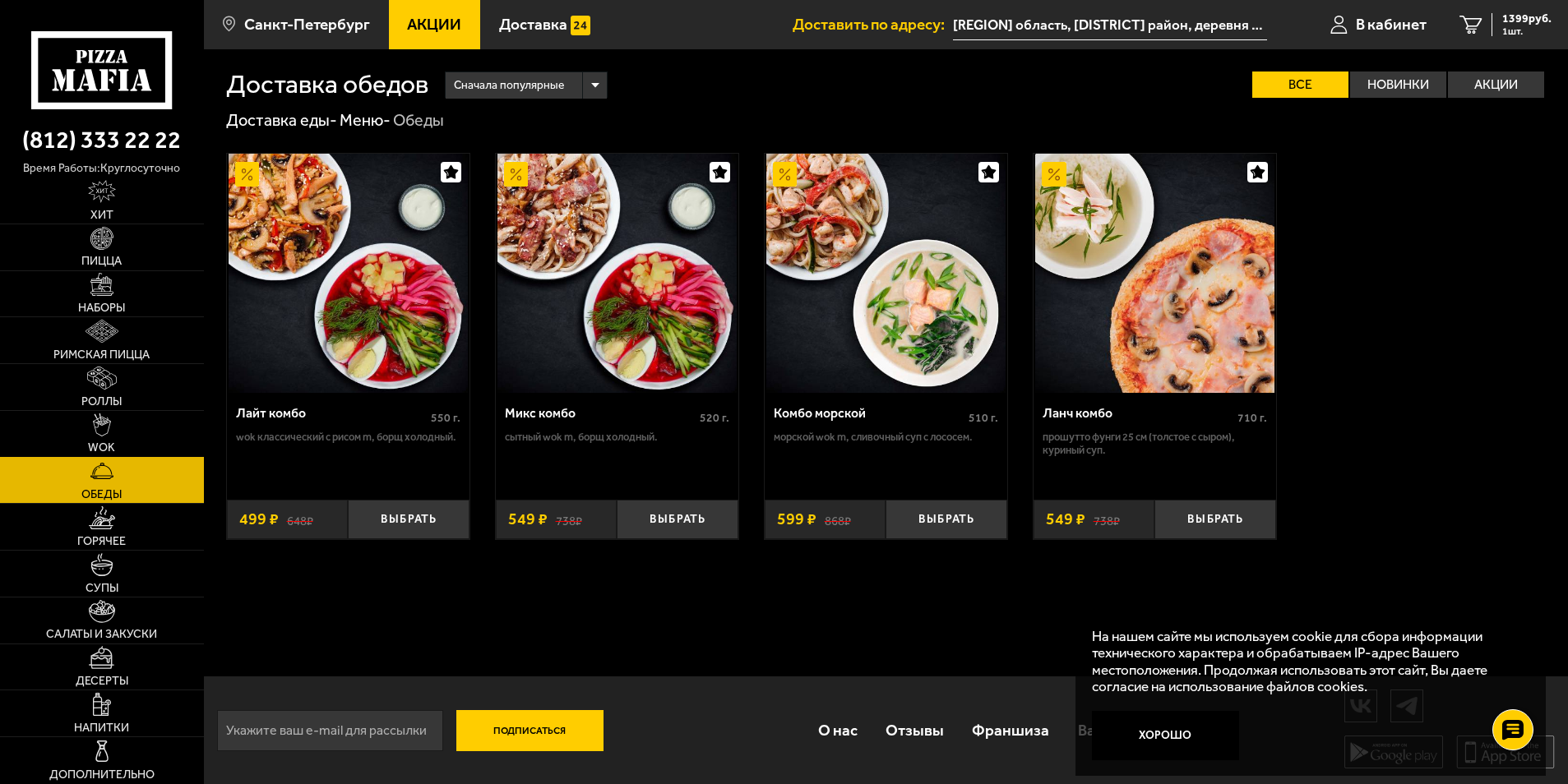 click on "WOK" at bounding box center (101, 448) 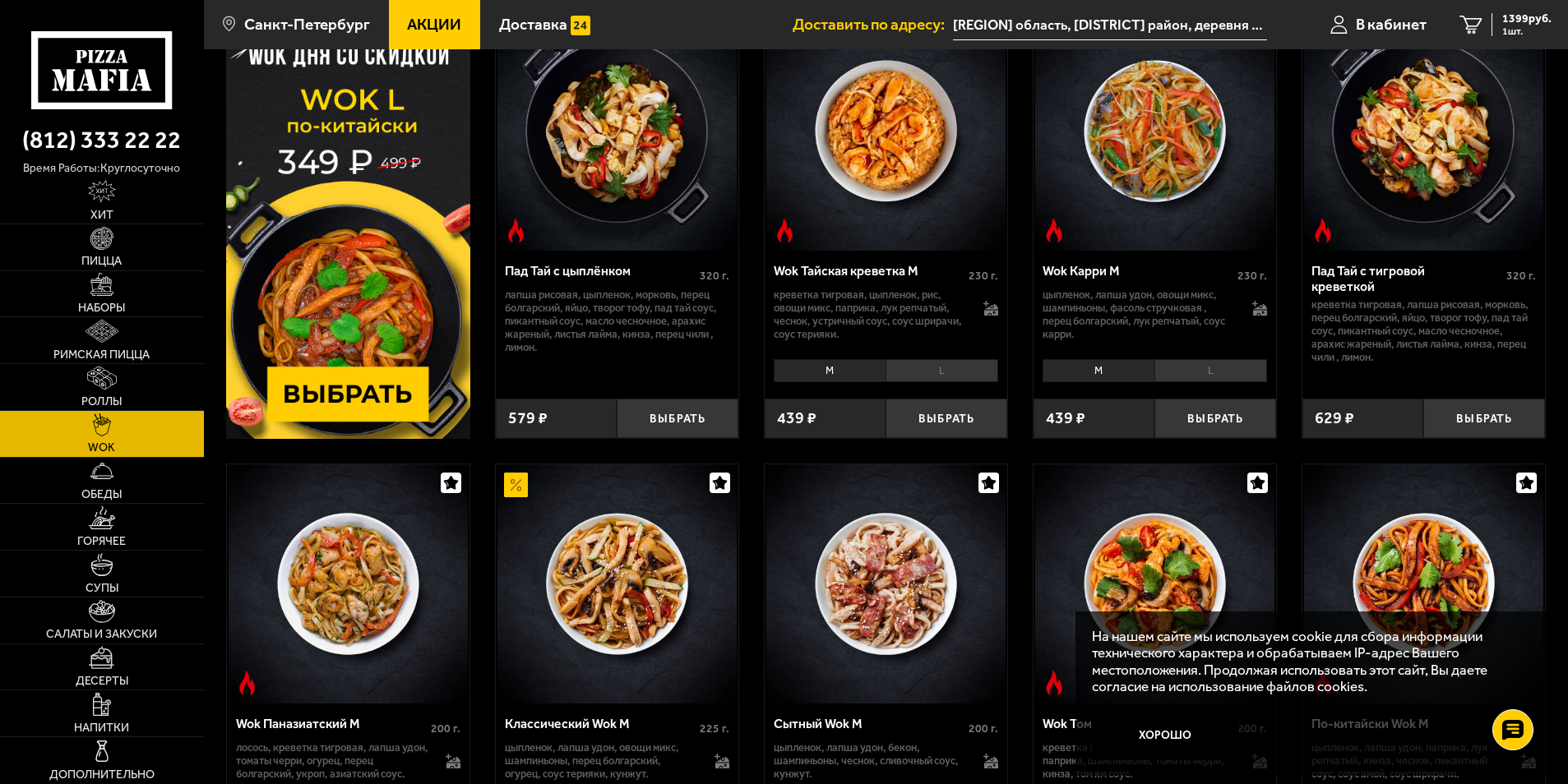 scroll, scrollTop: 0, scrollLeft: 0, axis: both 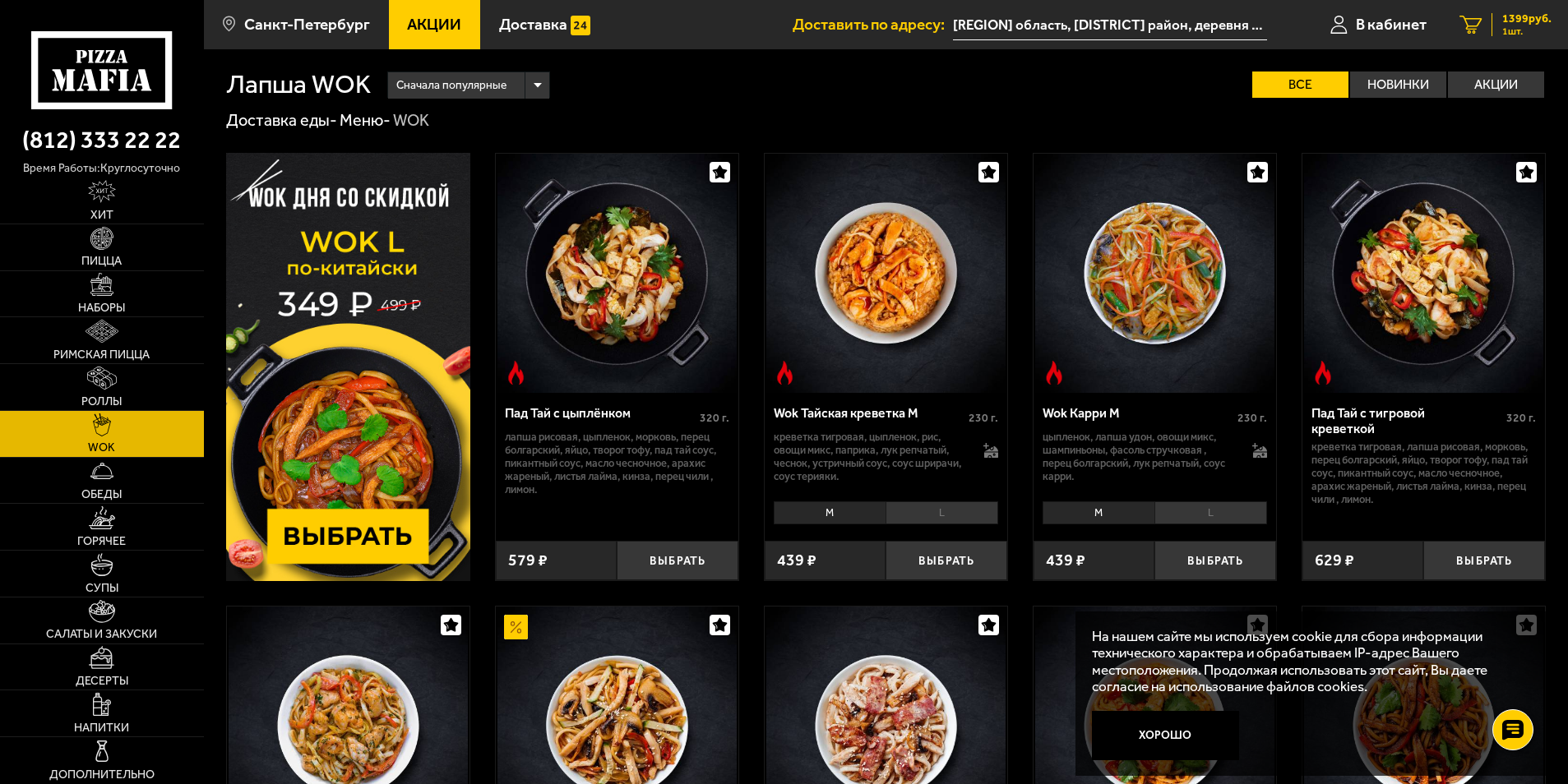 click on "1399  руб. 1  шт." at bounding box center [1521, 25] 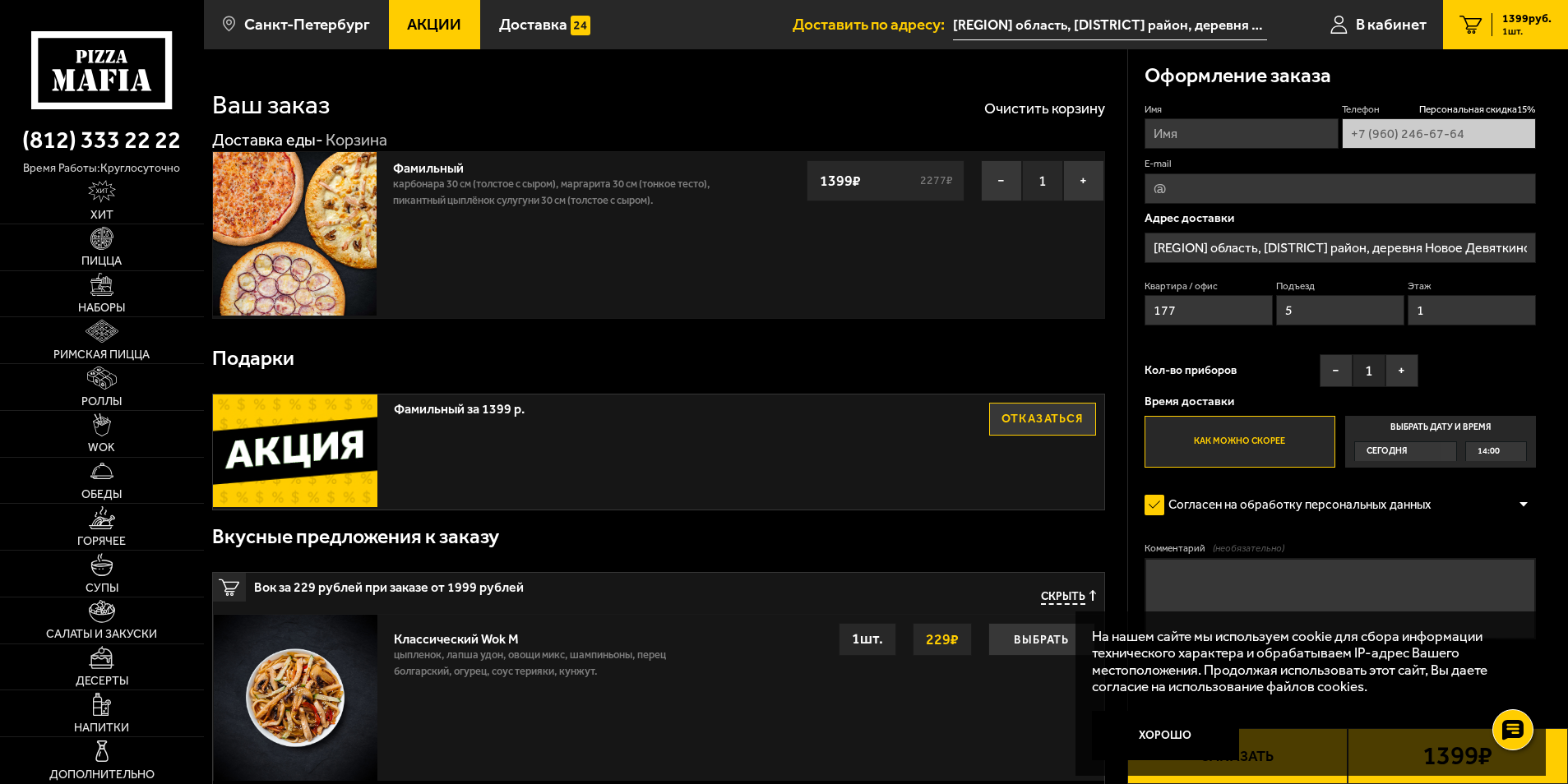 click on "Сегодня" at bounding box center [1398, 451] 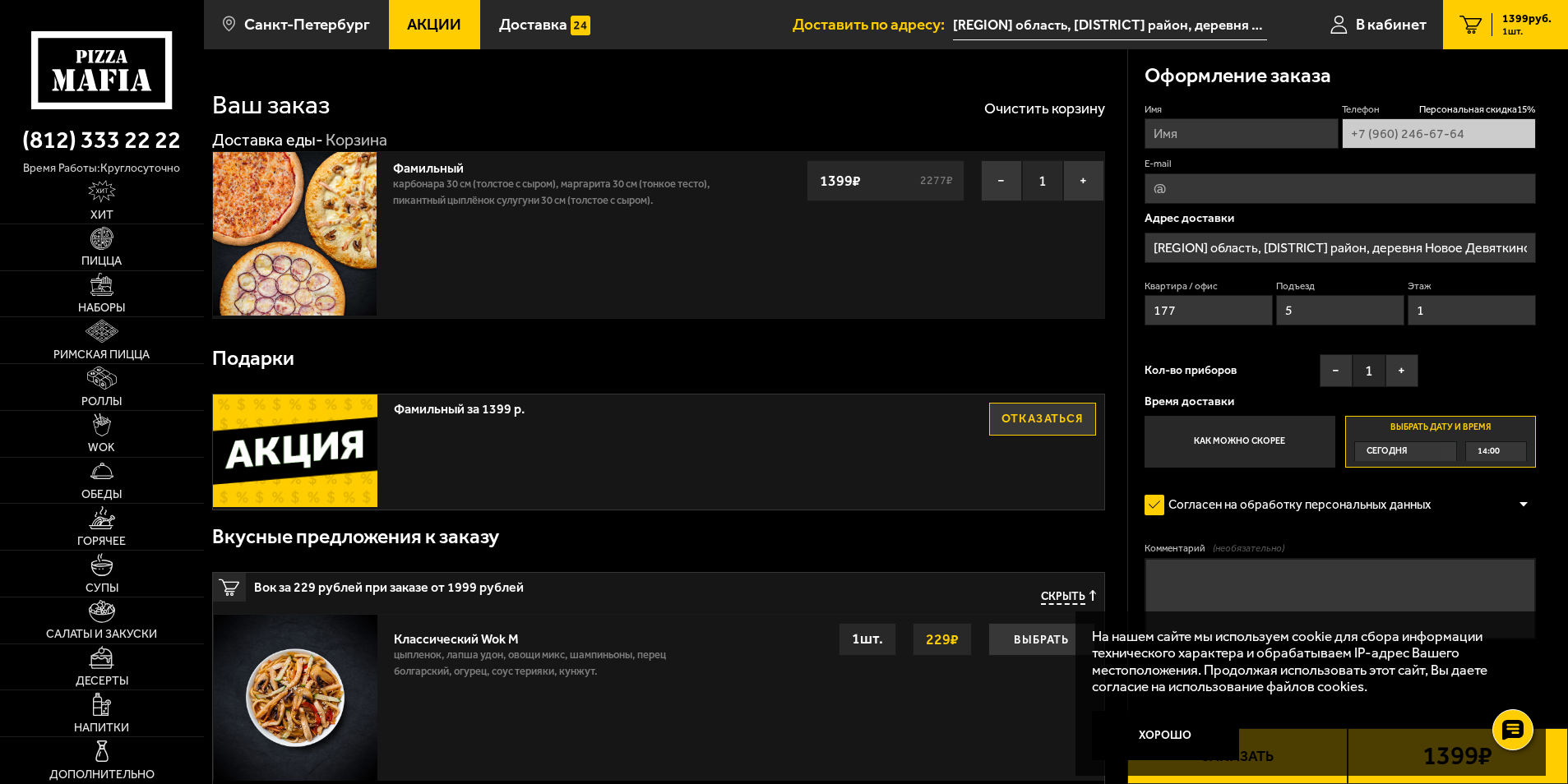 click on "14:00" at bounding box center (1488, 451) 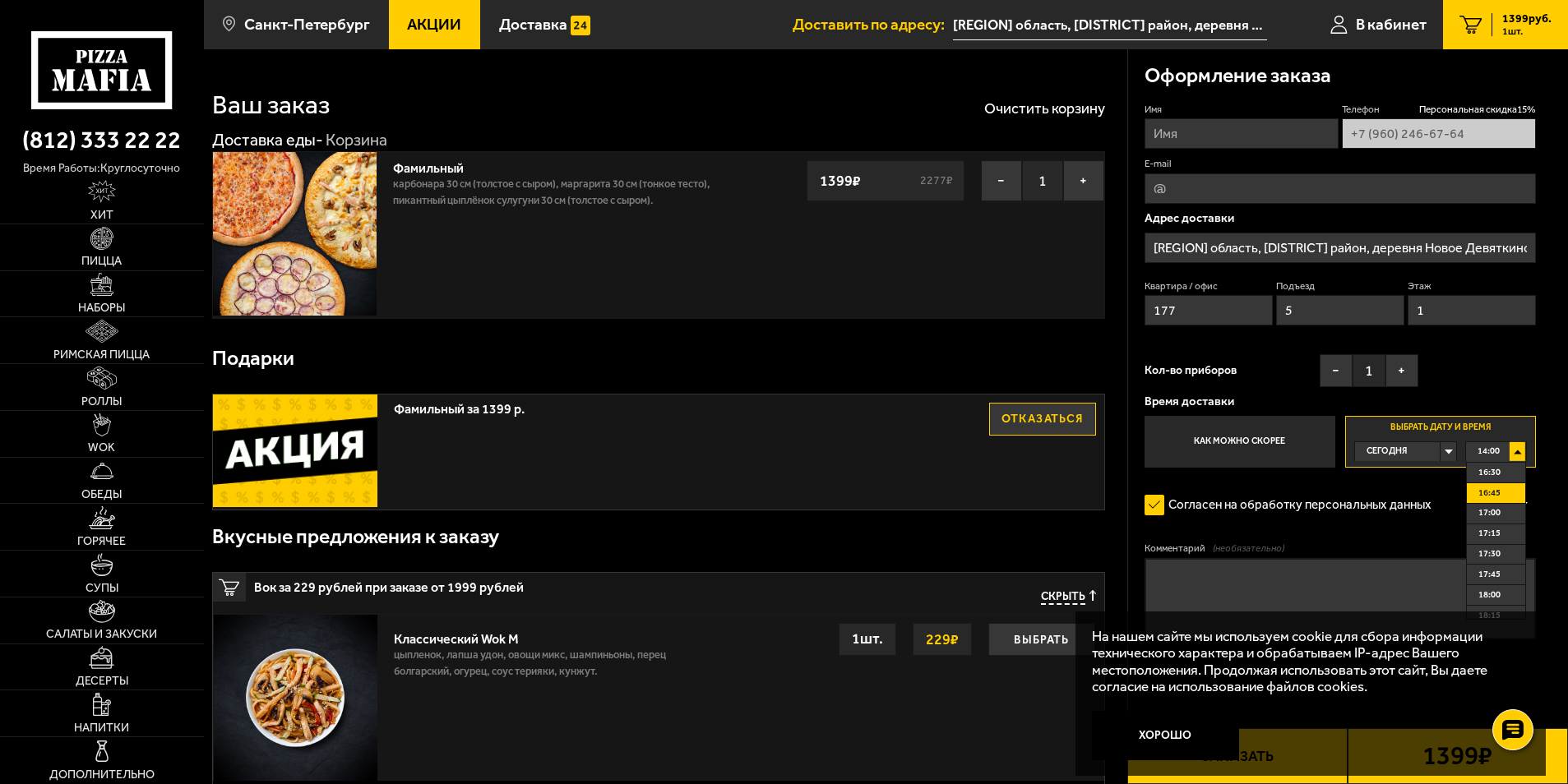 scroll, scrollTop: 164, scrollLeft: 0, axis: vertical 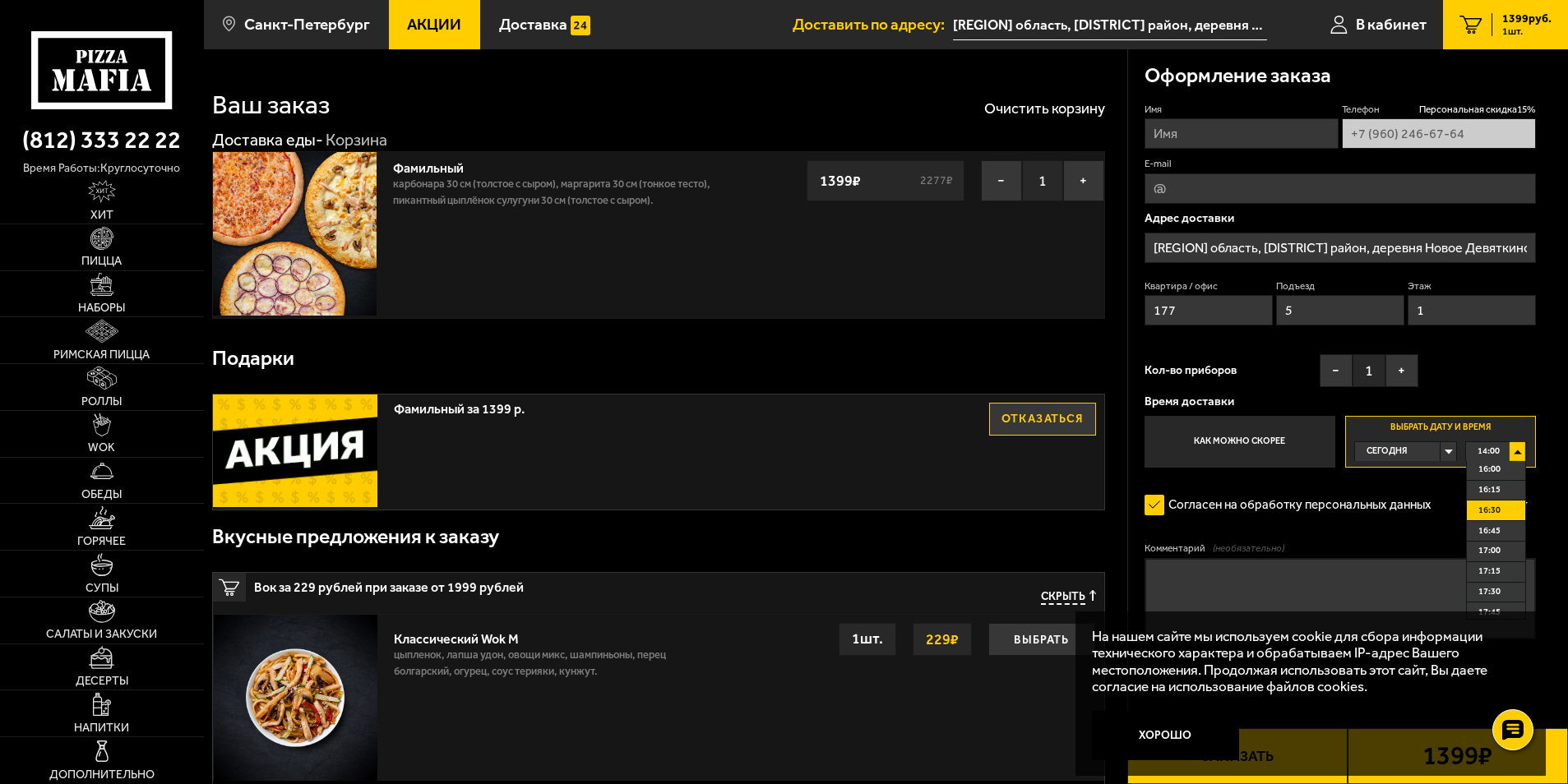 click on "16:30" at bounding box center (1489, 510) 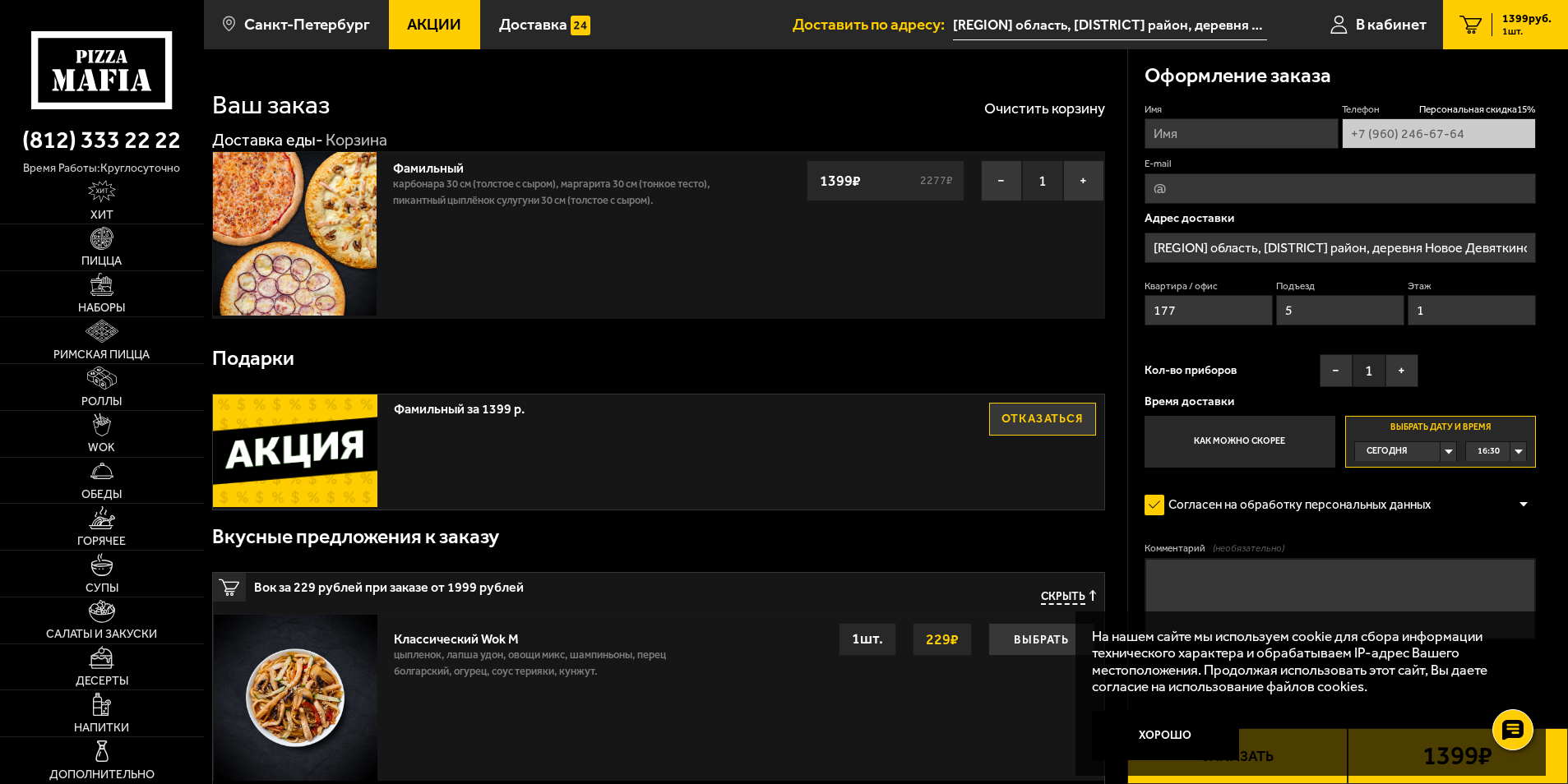 click on "16:30" at bounding box center (1496, 451) 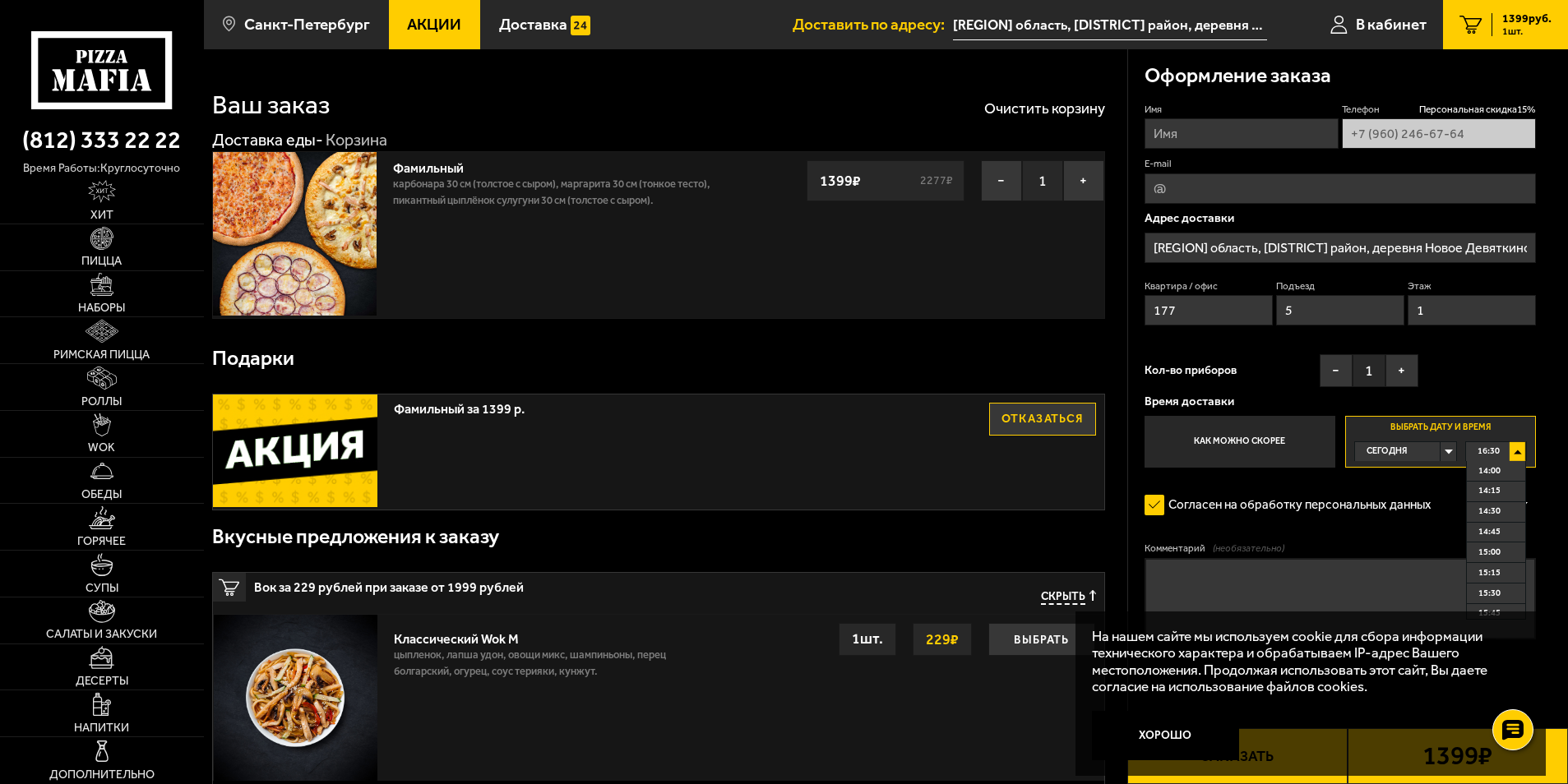 click on "16:30" at bounding box center [1496, 451] 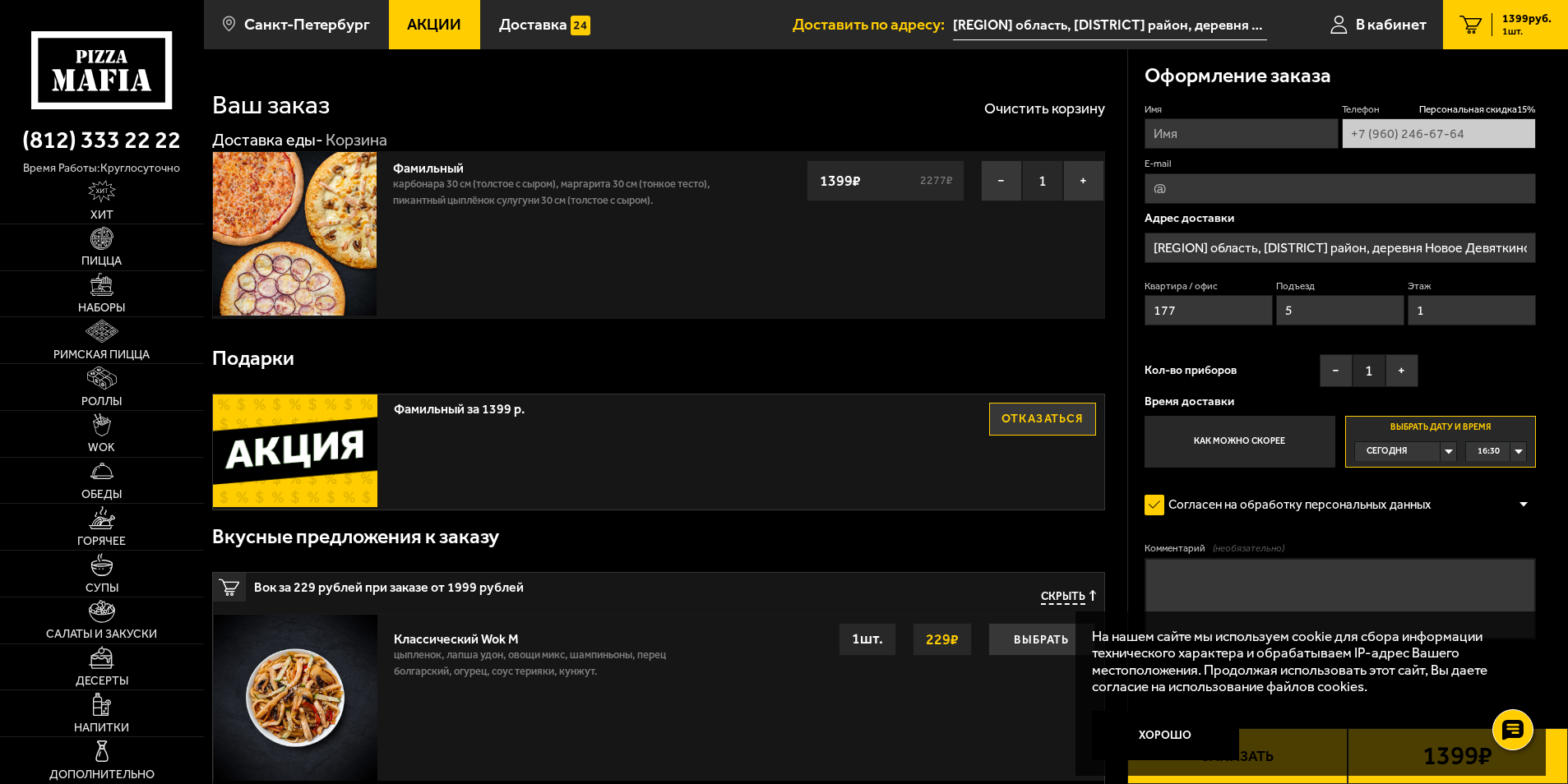 click on "16:30" at bounding box center (1496, 451) 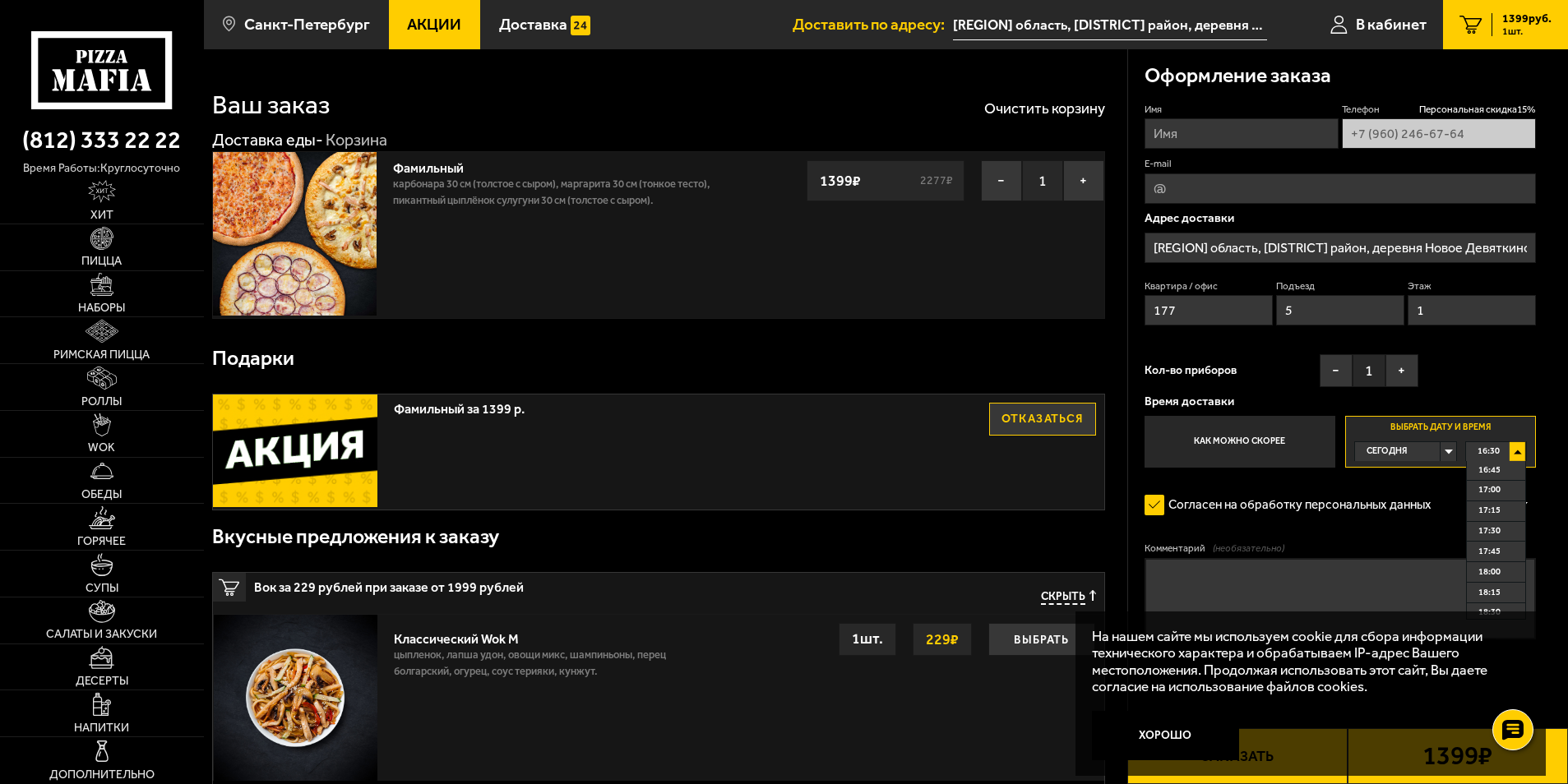 scroll, scrollTop: 247, scrollLeft: 0, axis: vertical 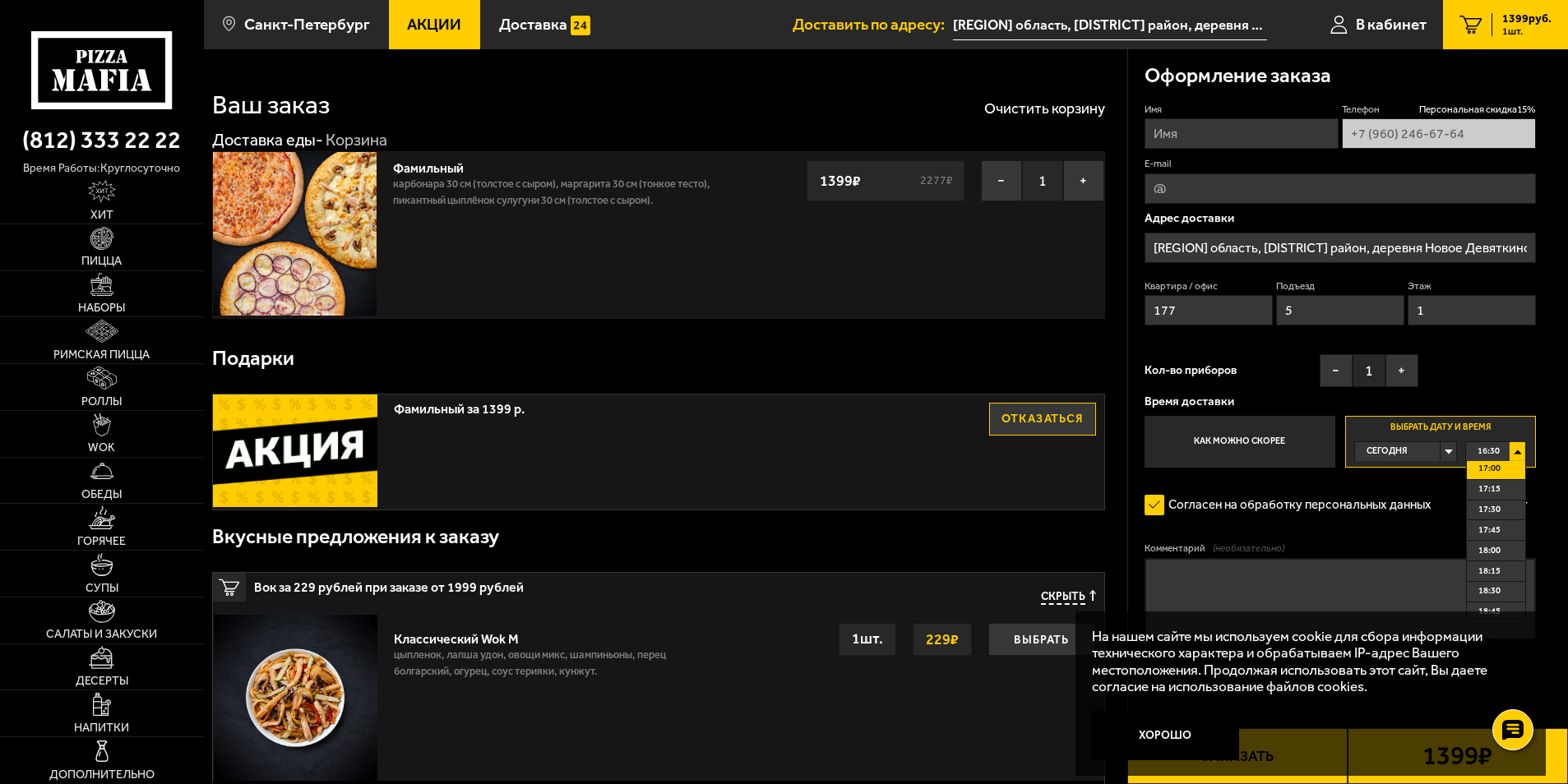 click on "17:00" at bounding box center (1489, 468) 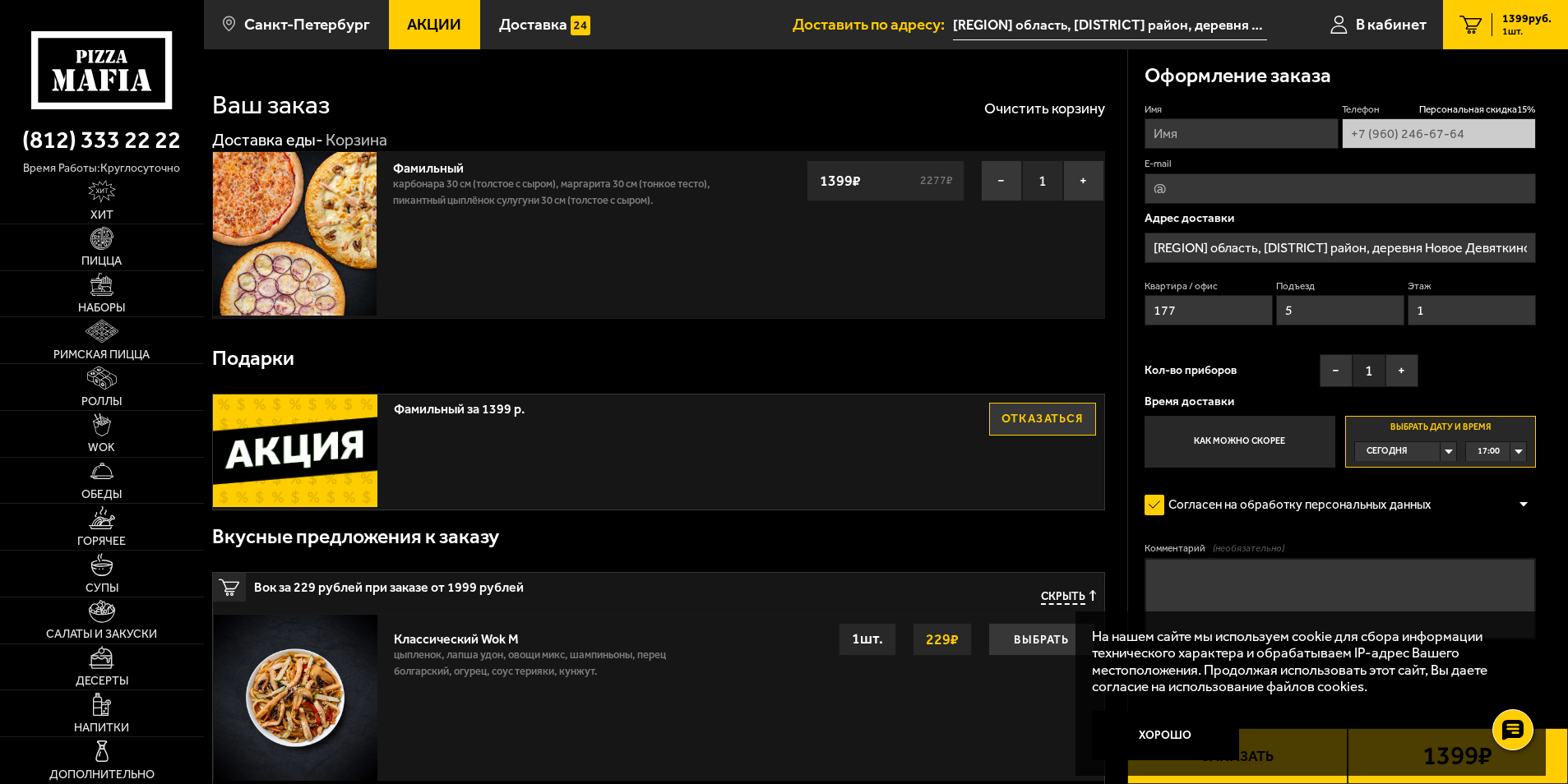 click on "Имя" at bounding box center (1242, 133) 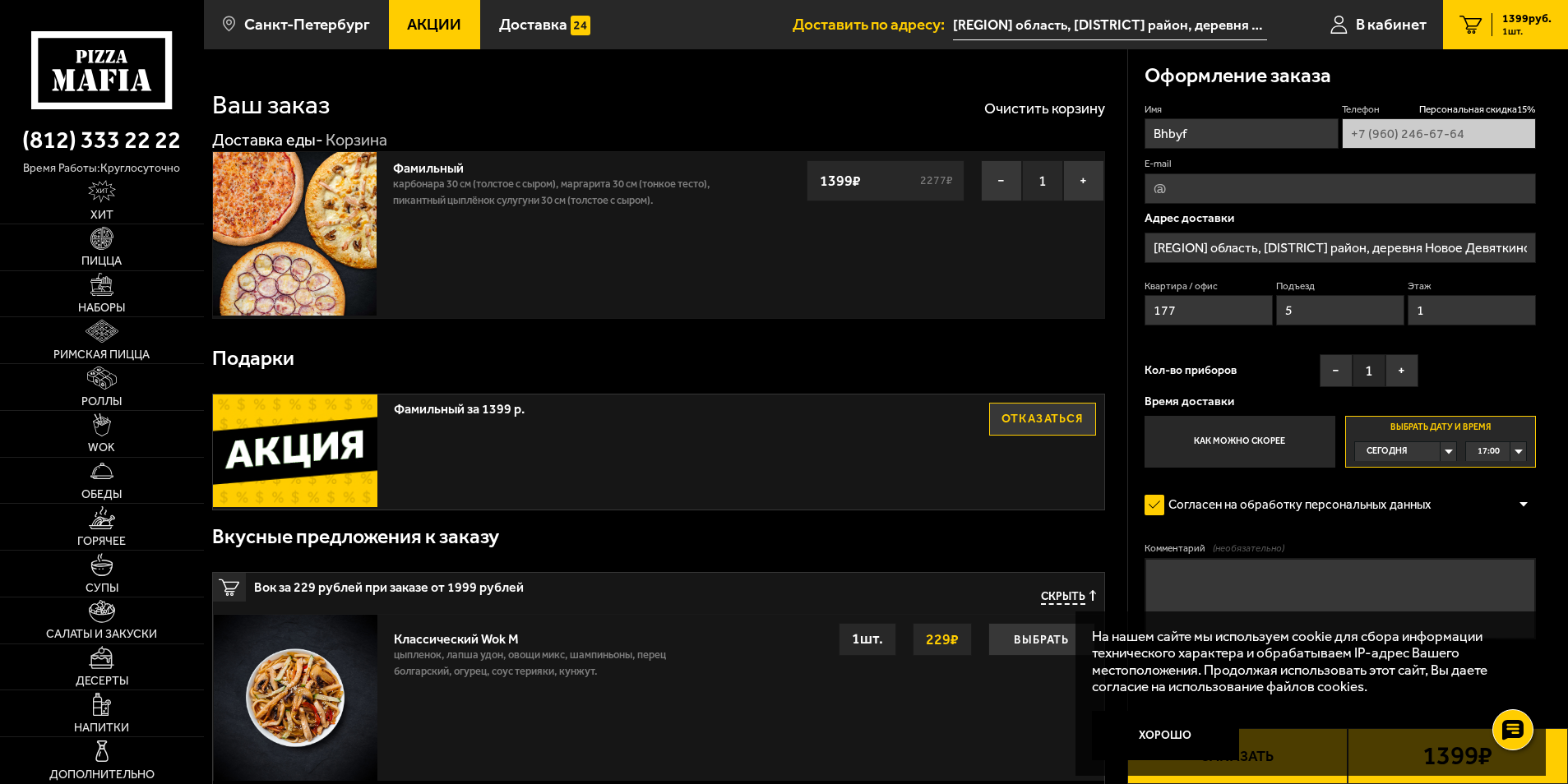 drag, startPoint x: 1189, startPoint y: 134, endPoint x: 1048, endPoint y: 142, distance: 141.22677 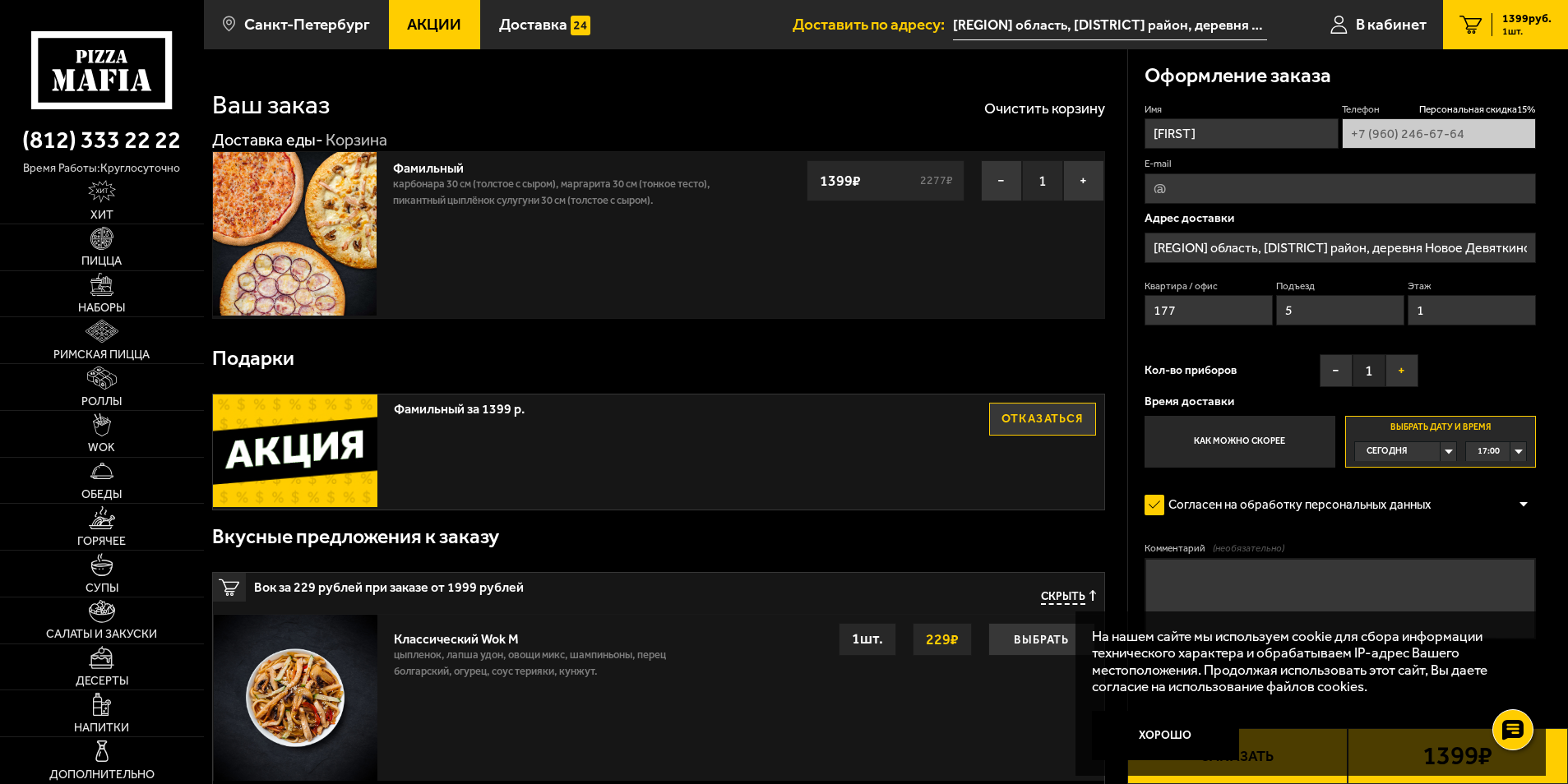 type on "[FIRST]" 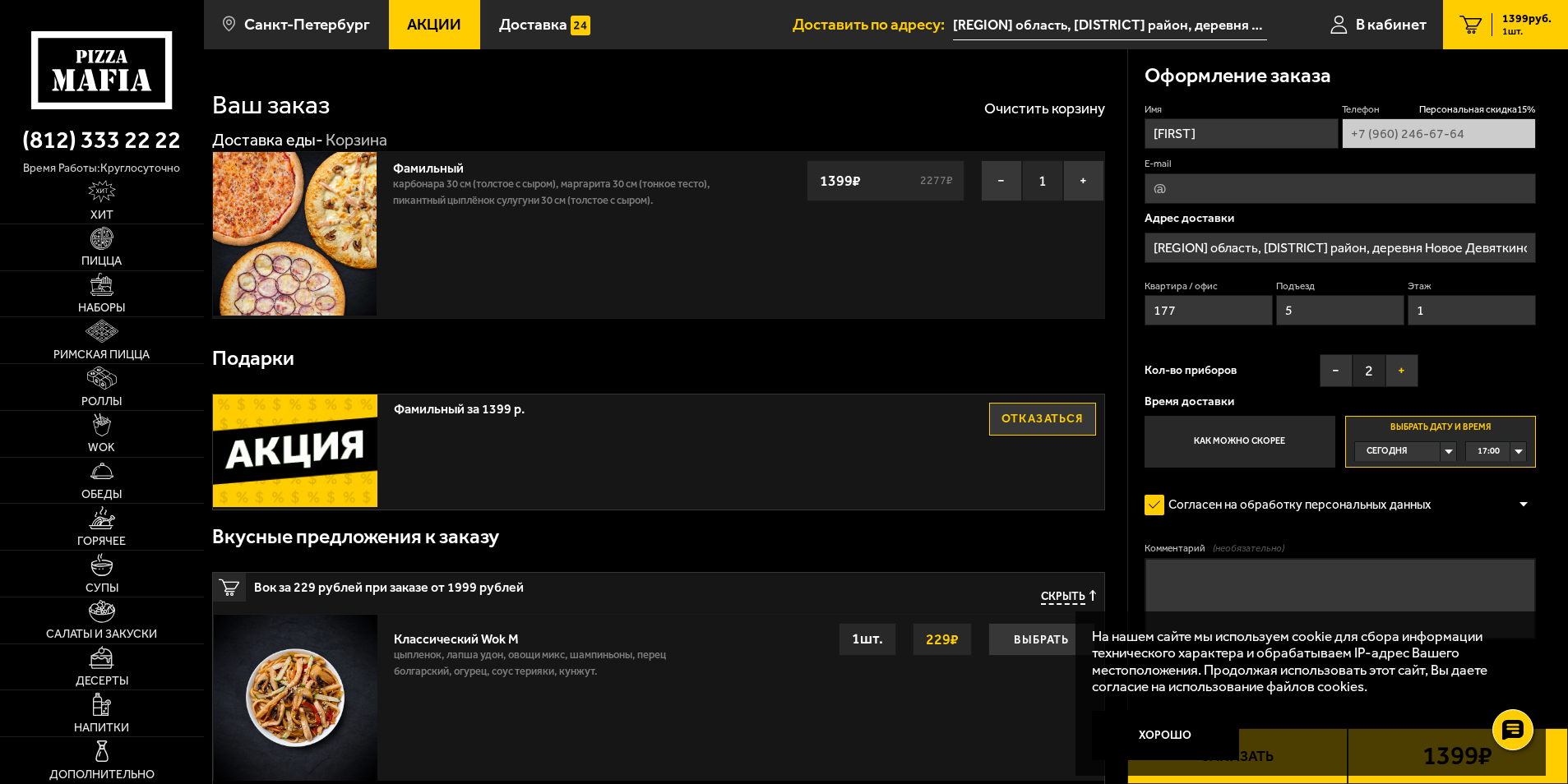 click on "+" at bounding box center [1402, 371] 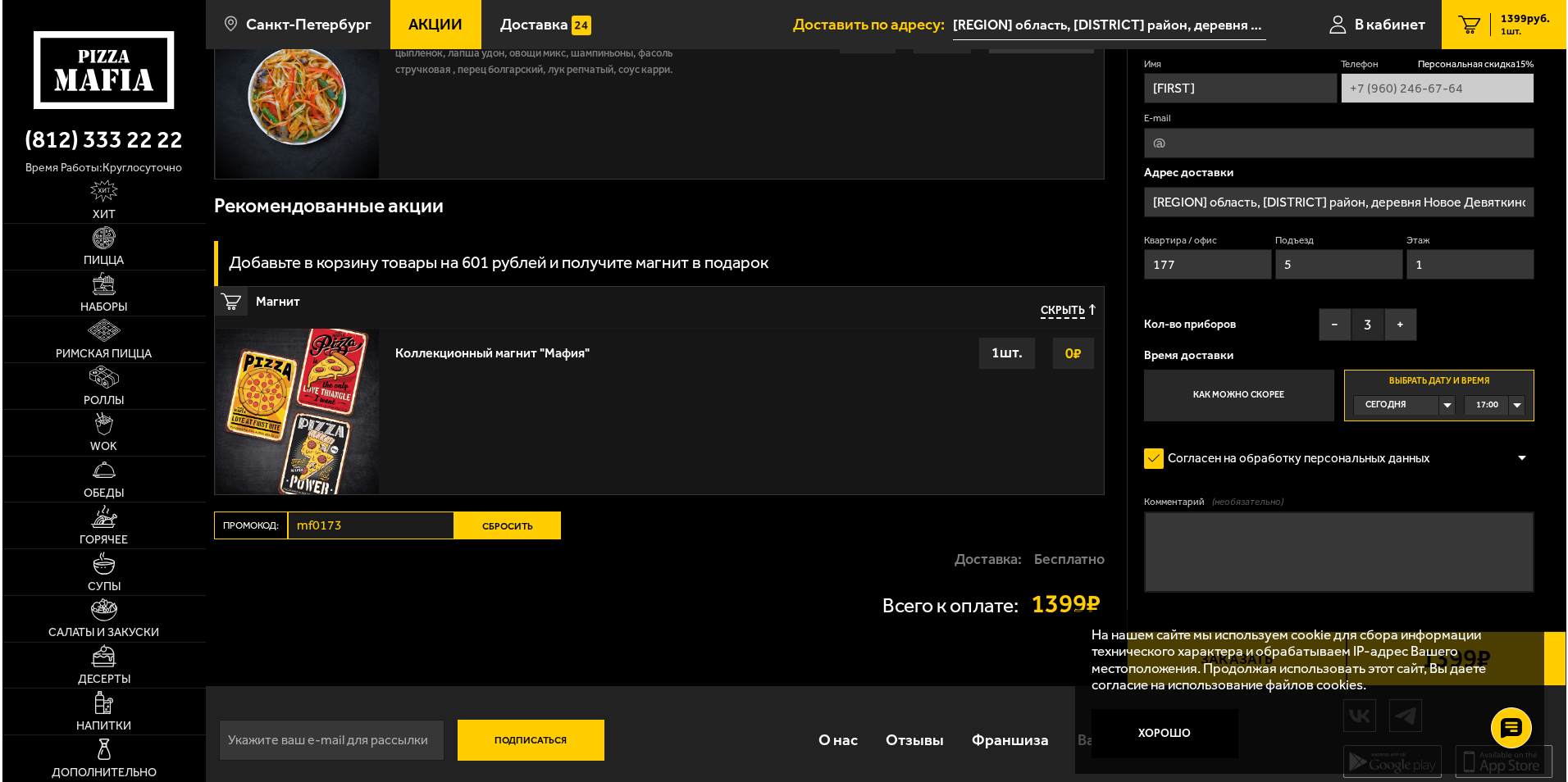 scroll, scrollTop: 1500, scrollLeft: 0, axis: vertical 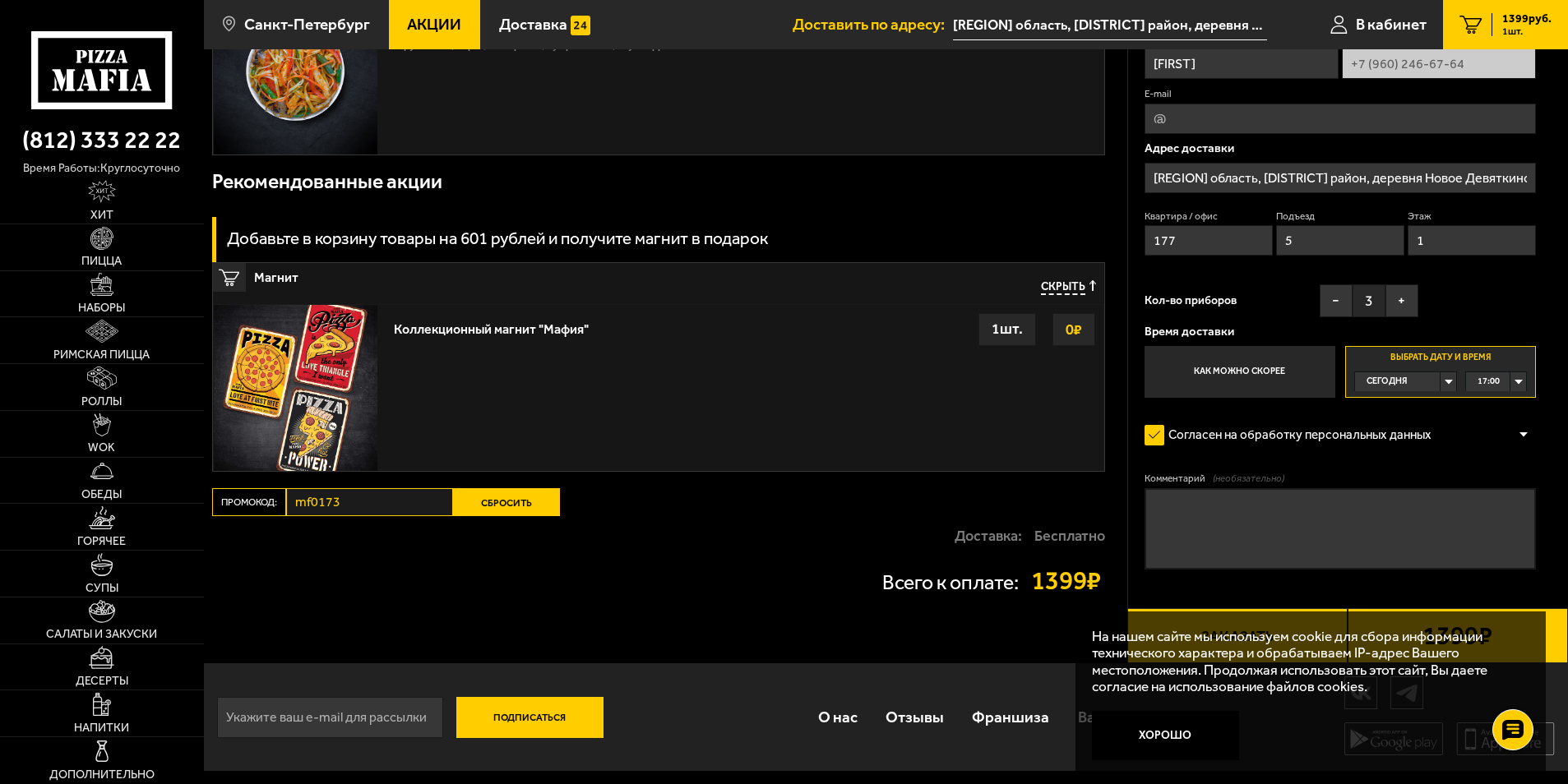 click on "Заказать" at bounding box center (1237, 636) 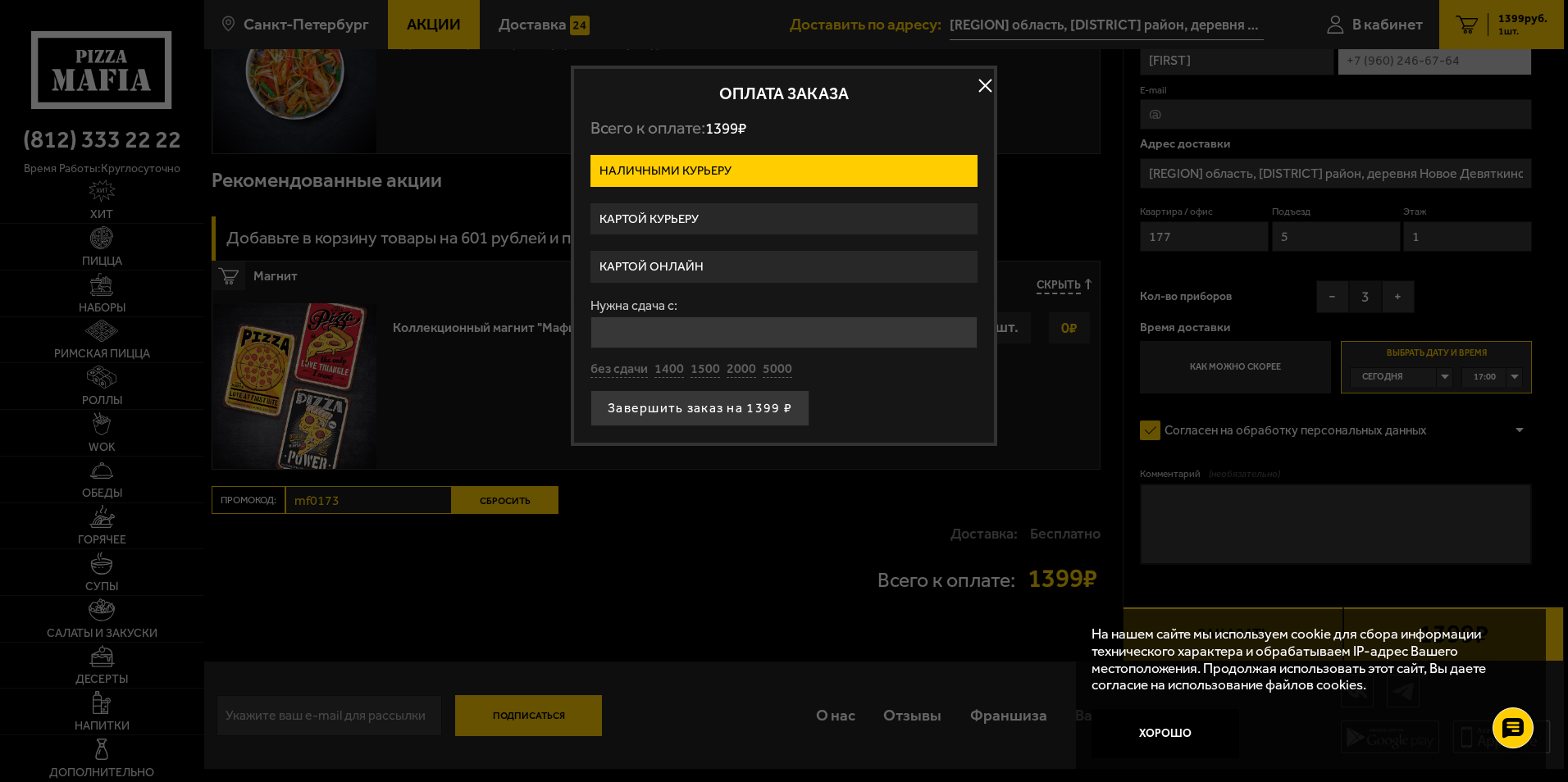 click on "Картой онлайн" at bounding box center (784, 266) 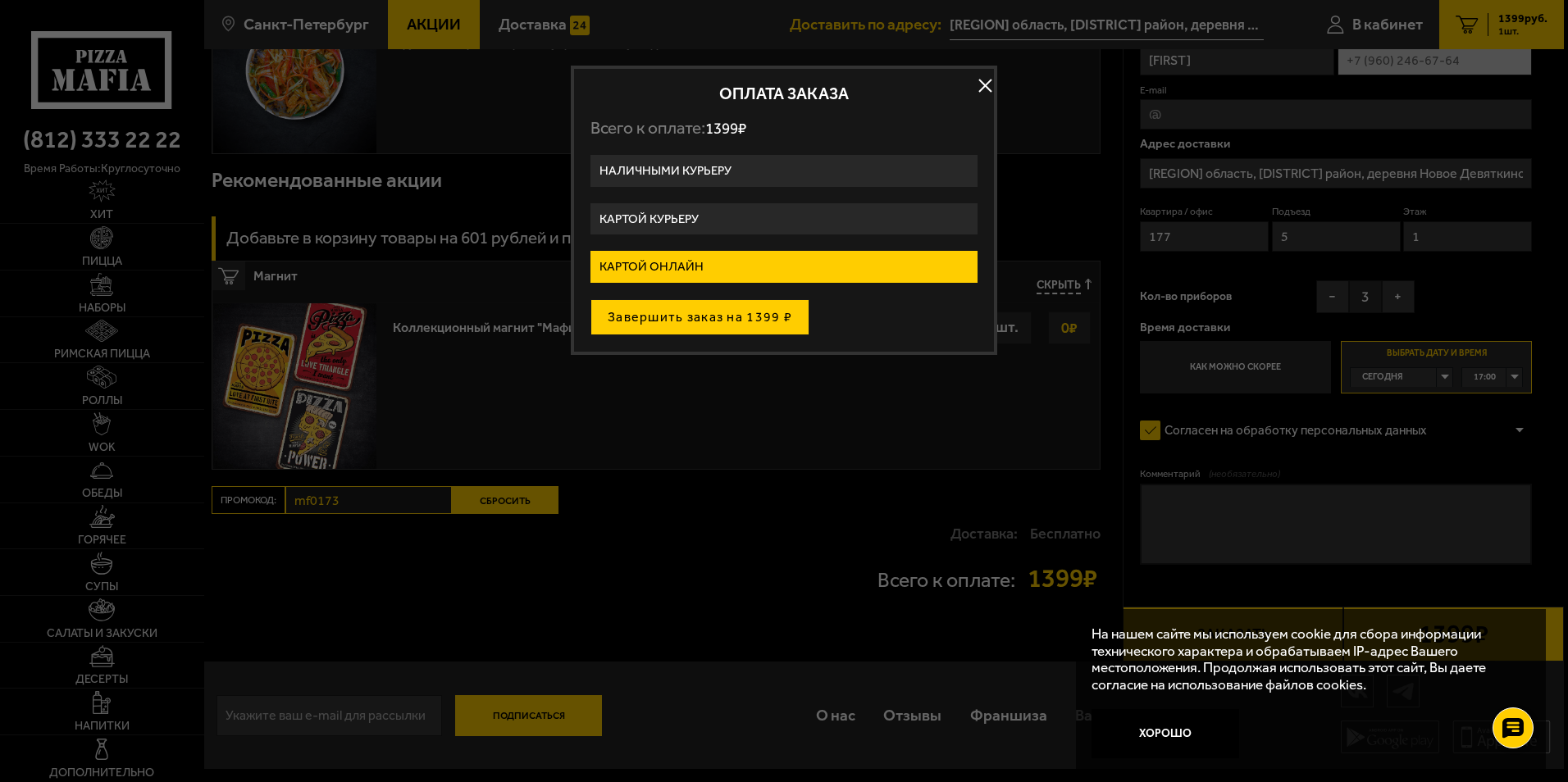 click on "Завершить заказ на 1399 ₽" at bounding box center [700, 317] 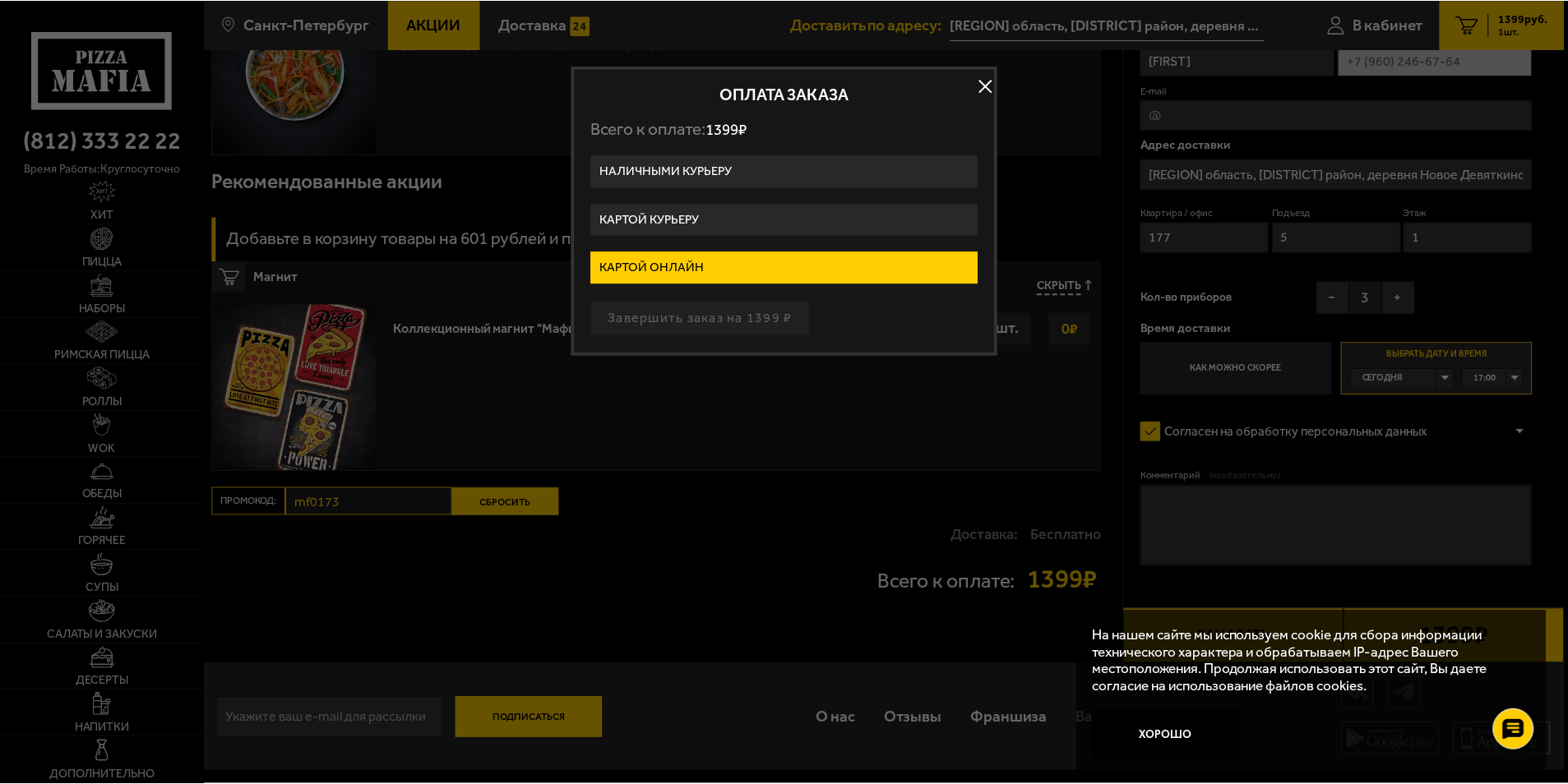 scroll, scrollTop: 0, scrollLeft: 0, axis: both 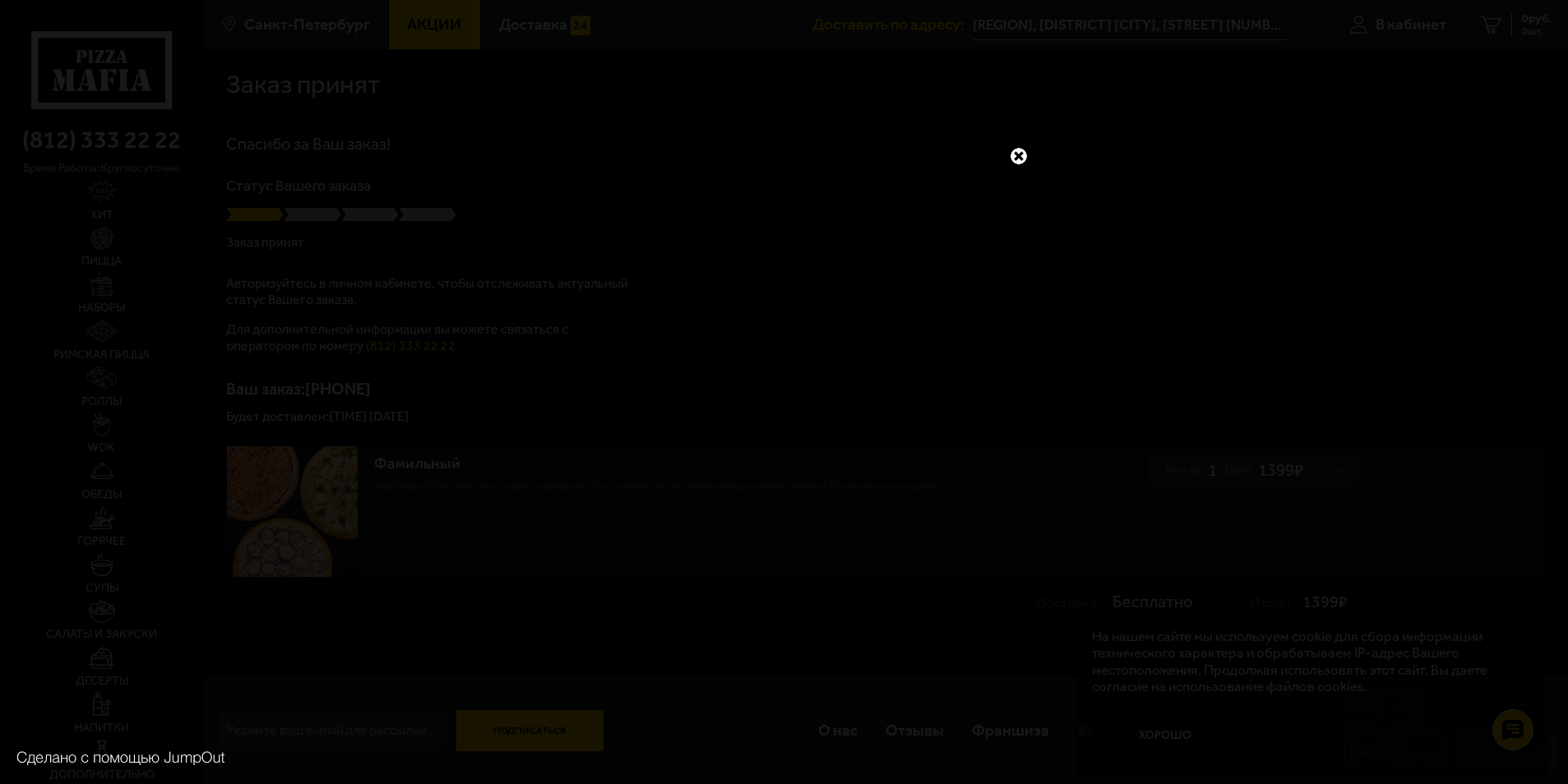 click at bounding box center [1019, 156] 